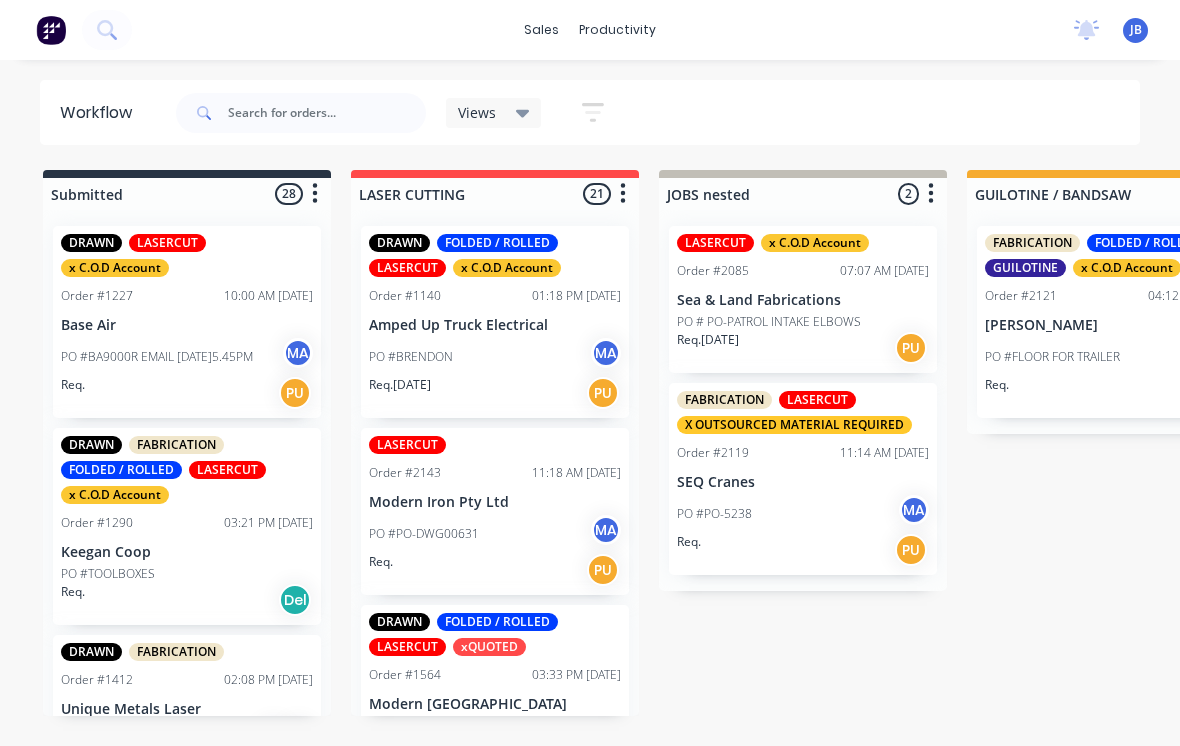 scroll, scrollTop: 0, scrollLeft: 1457, axis: horizontal 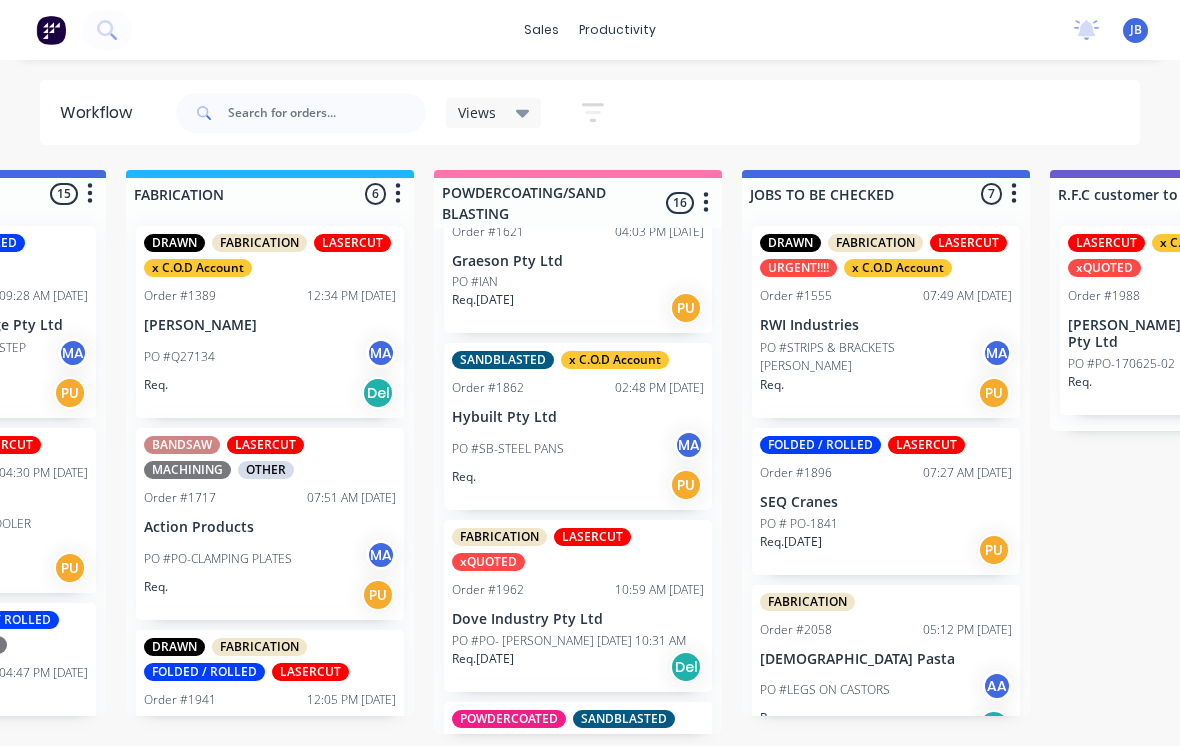 click on "Dove Industry Pty Ltd" at bounding box center (578, 619) 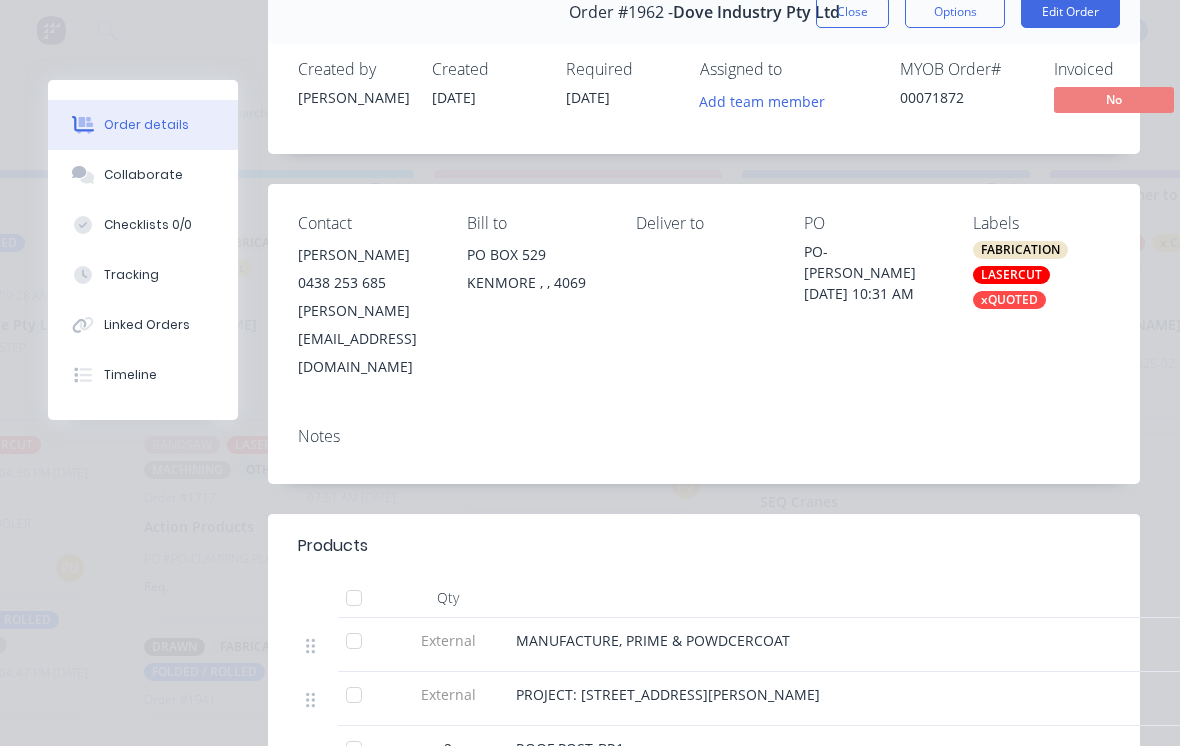scroll, scrollTop: 21, scrollLeft: 0, axis: vertical 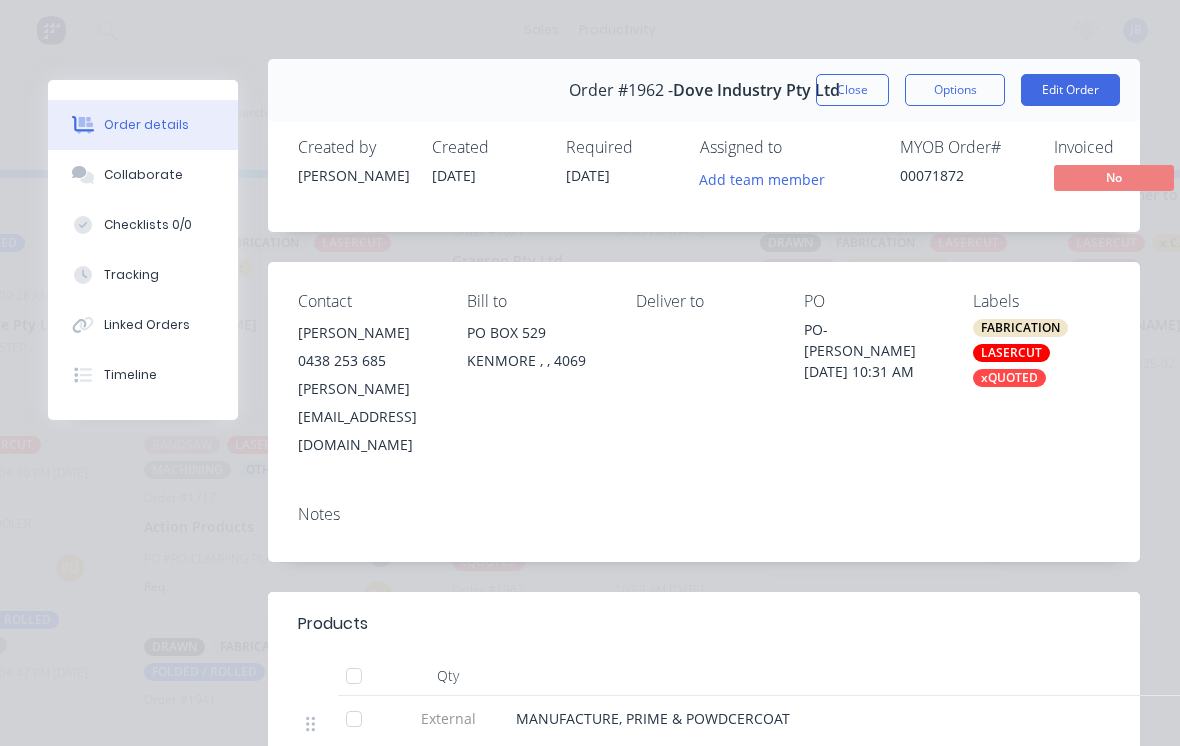 click on "Close" at bounding box center (852, 90) 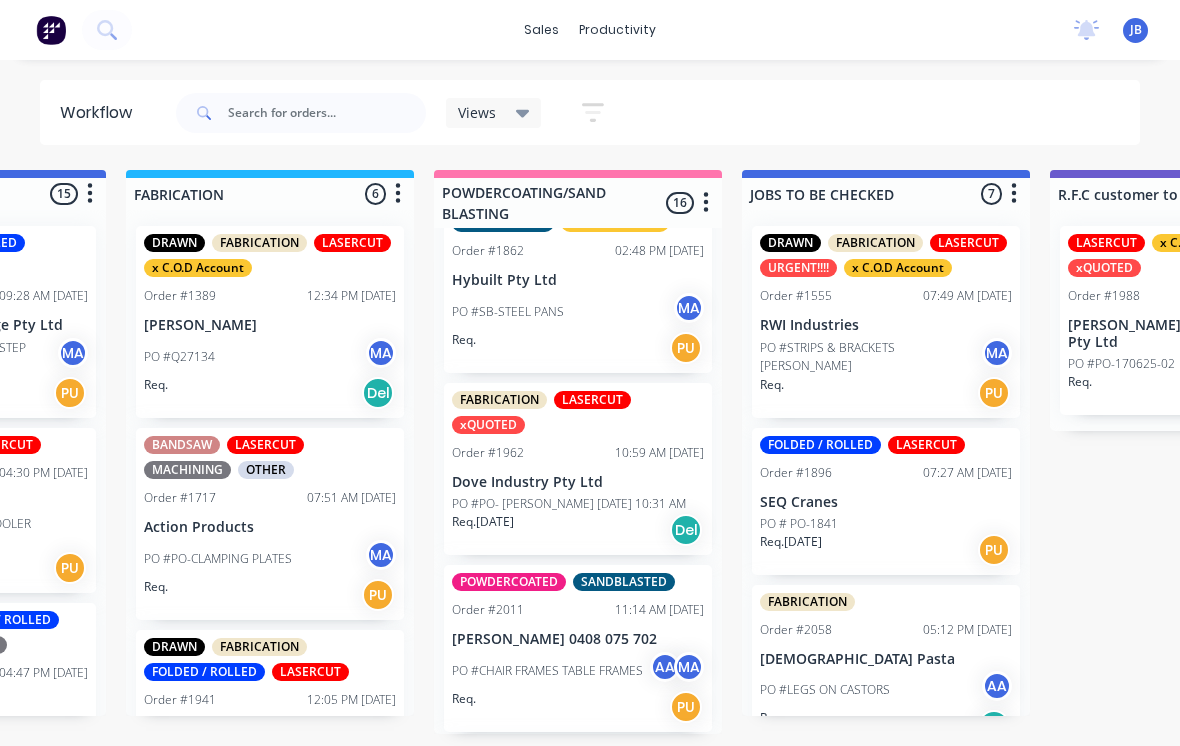 scroll, scrollTop: 577, scrollLeft: 0, axis: vertical 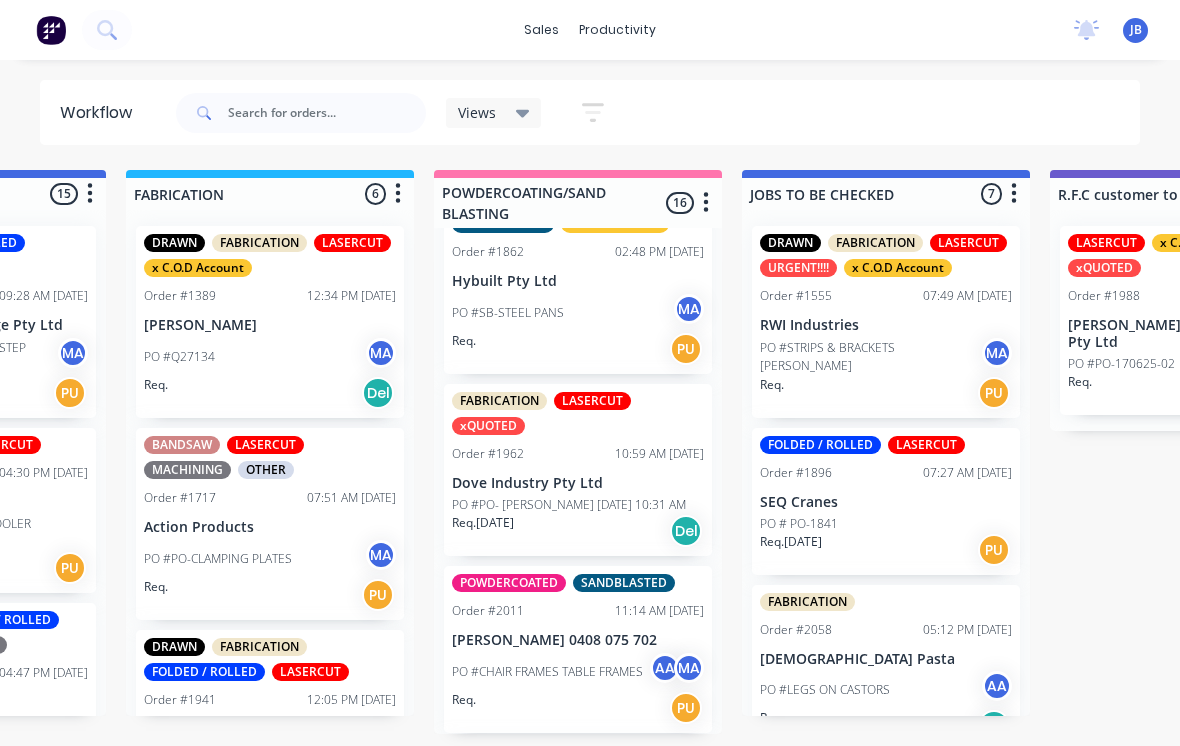 click on "PO #PO- [PERSON_NAME]
[DATE] 10:31 AM" at bounding box center [569, 505] 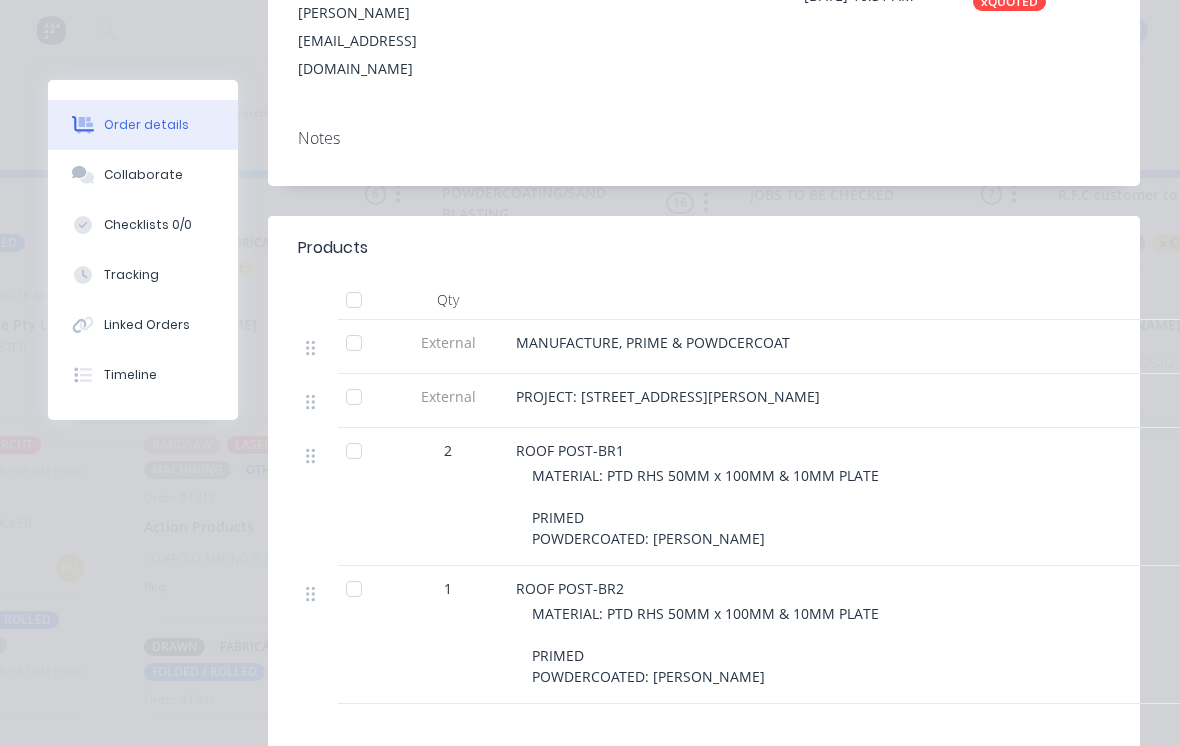 scroll, scrollTop: 395, scrollLeft: 0, axis: vertical 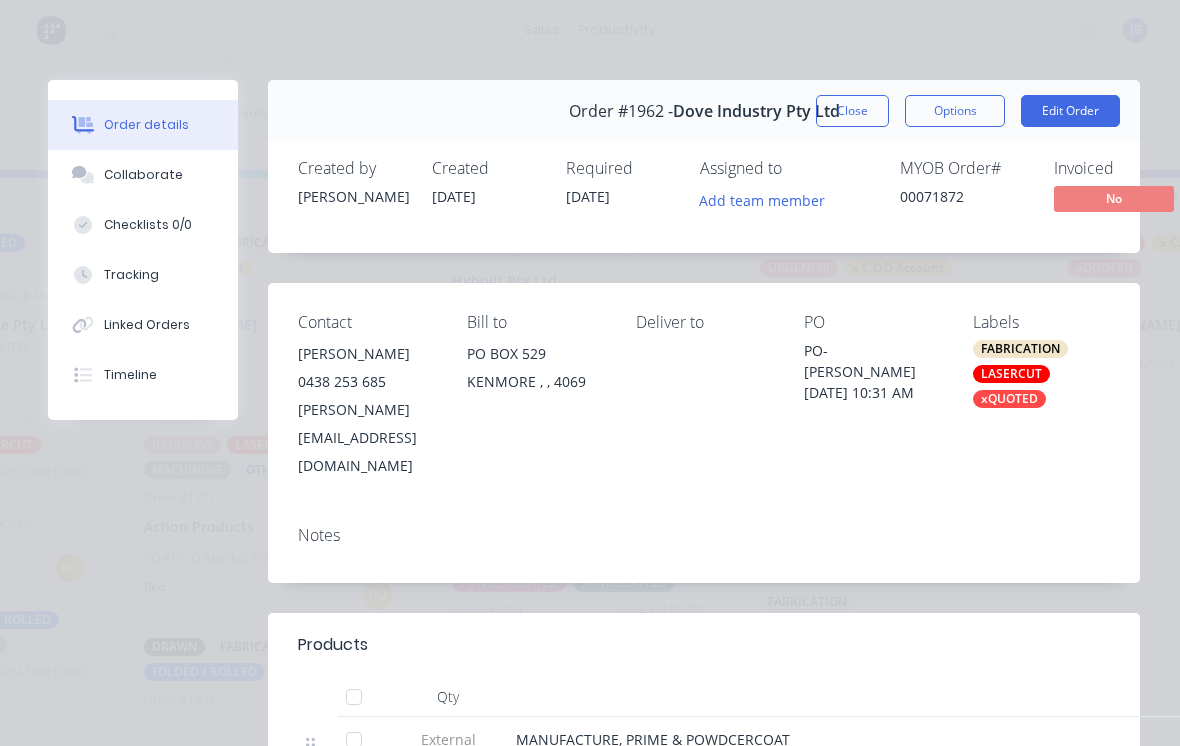 click on "Close" at bounding box center [852, 111] 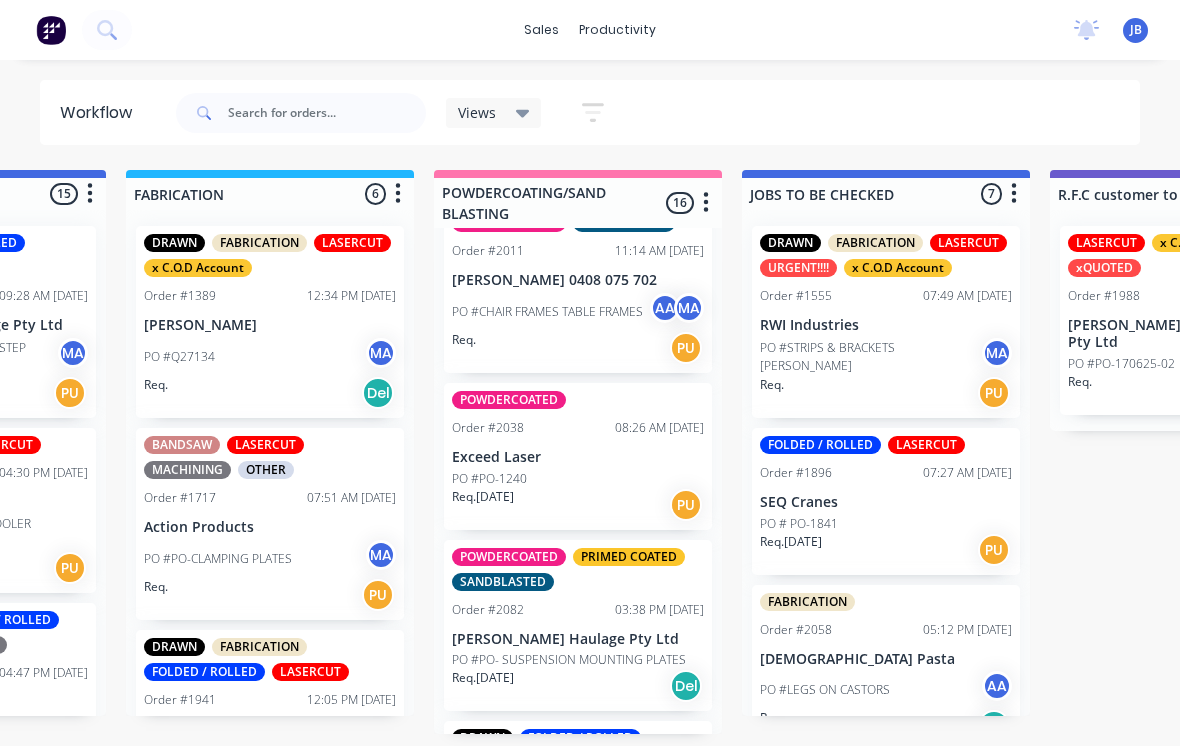 scroll, scrollTop: 935, scrollLeft: 0, axis: vertical 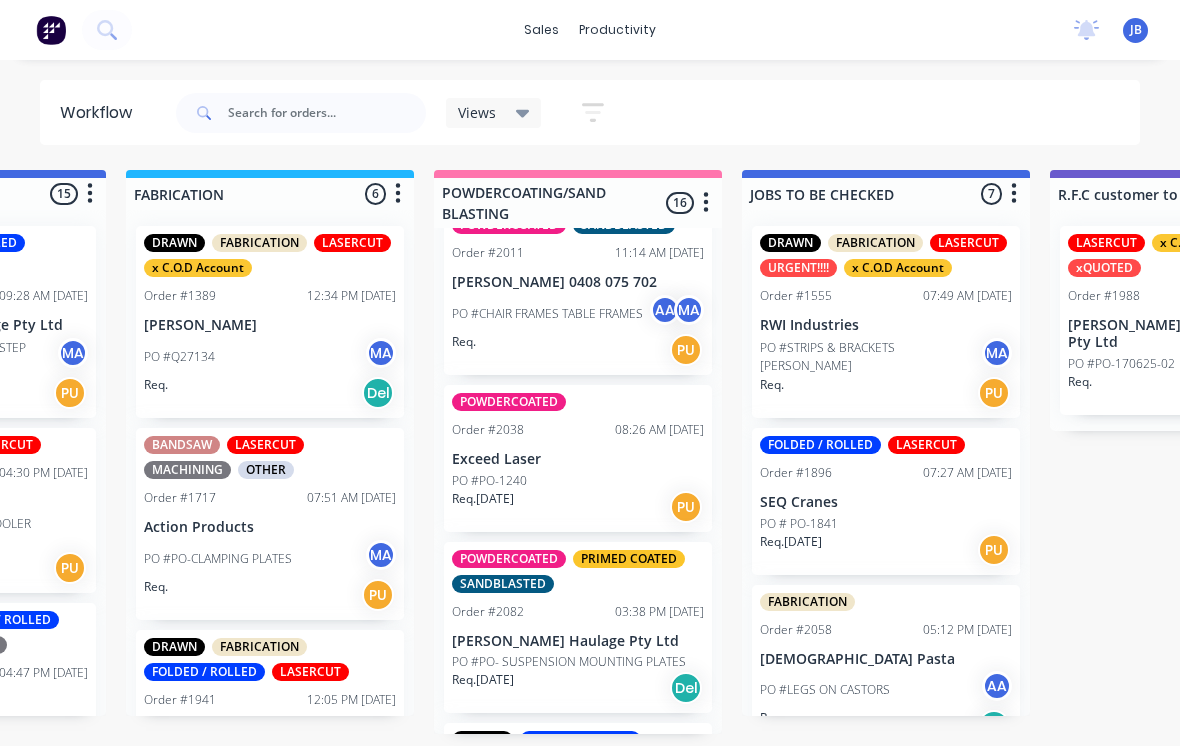 click on "DRAWN FOLDED / ROLLED LASERCUT x ETA REQUIRED DATE Order #2090 03:17 PM [DATE] [PERSON_NAME]'s Electrical  PO #PO-89494 Req. [DATE] PU" at bounding box center (578, 809) 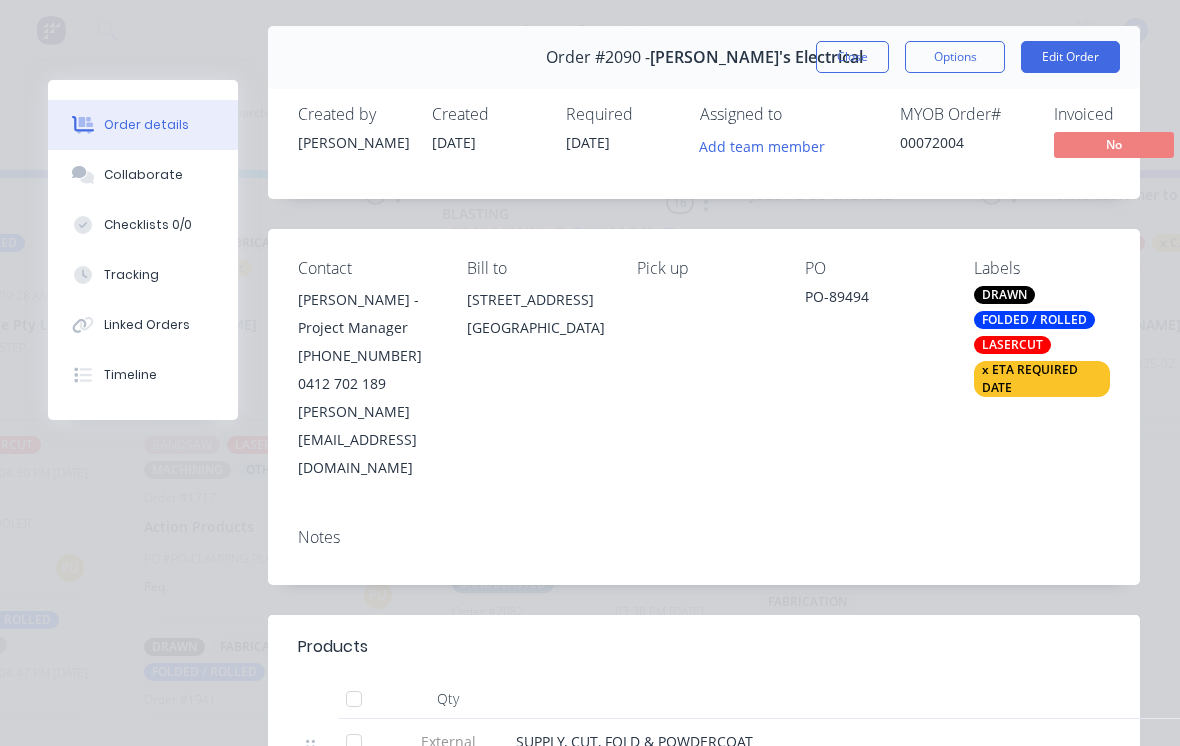 scroll, scrollTop: 20, scrollLeft: 0, axis: vertical 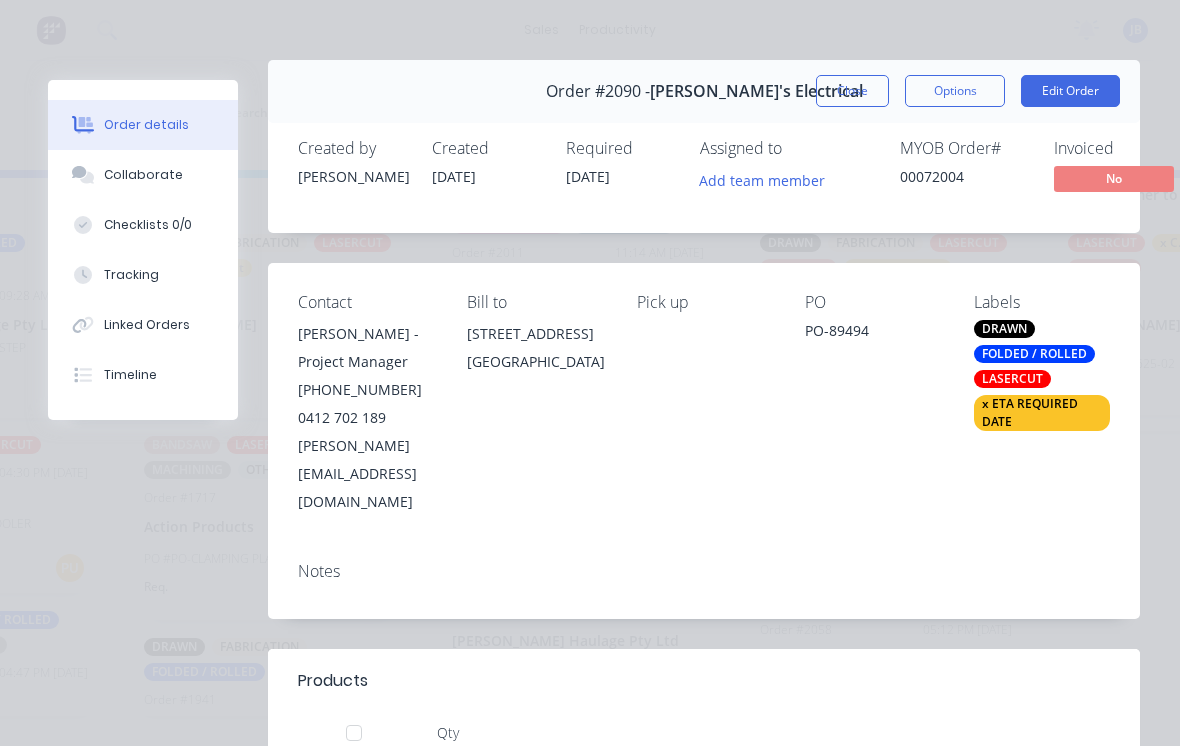 click on "Close" at bounding box center (852, 91) 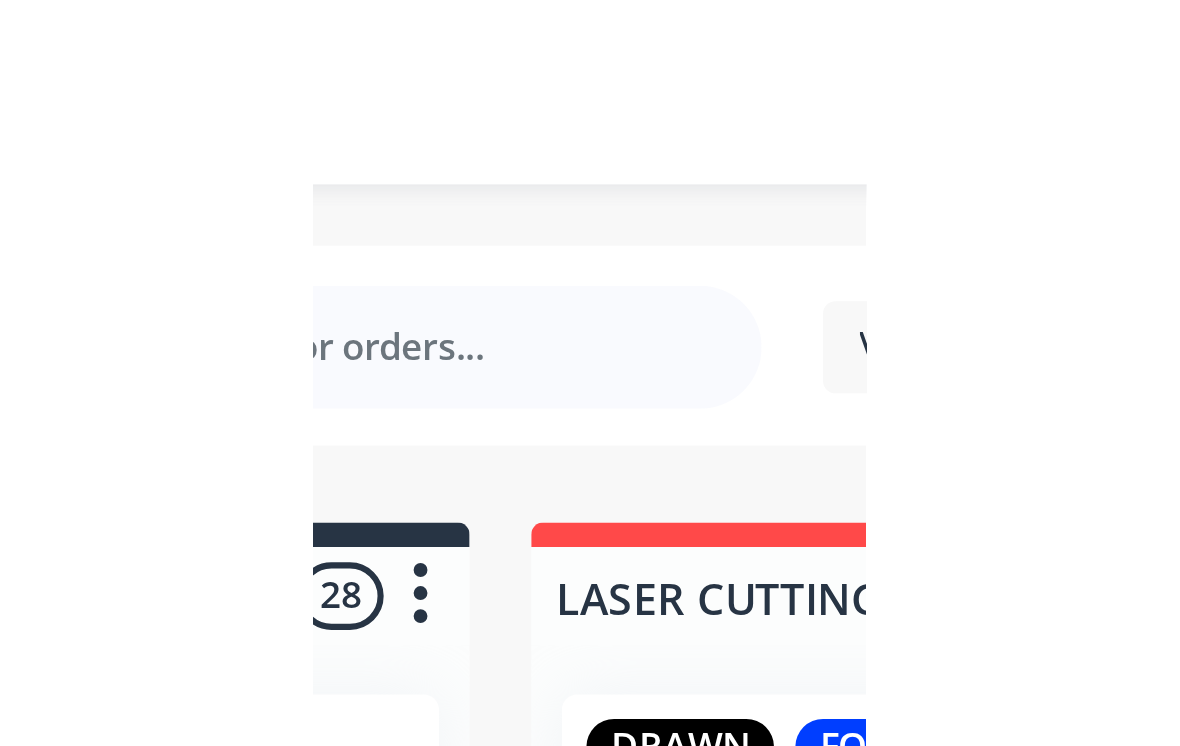 scroll, scrollTop: 0, scrollLeft: 1457, axis: horizontal 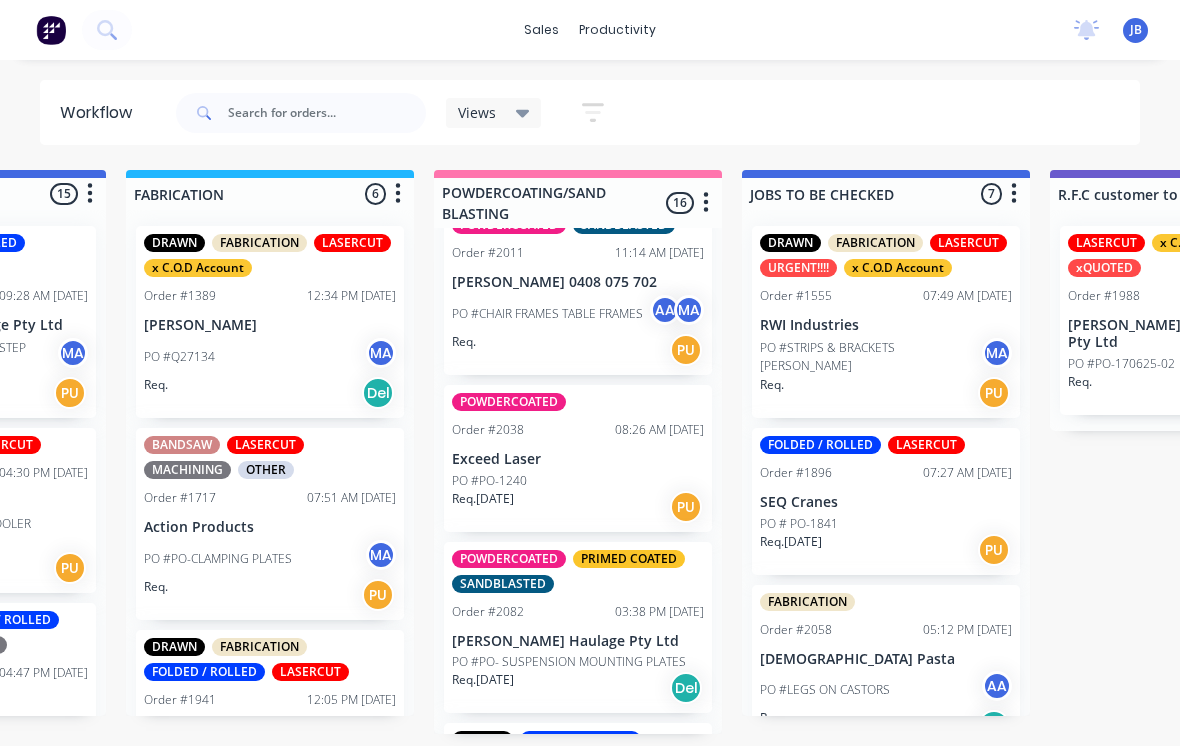 click on "[PERSON_NAME] Haulage Pty Ltd" at bounding box center [578, 641] 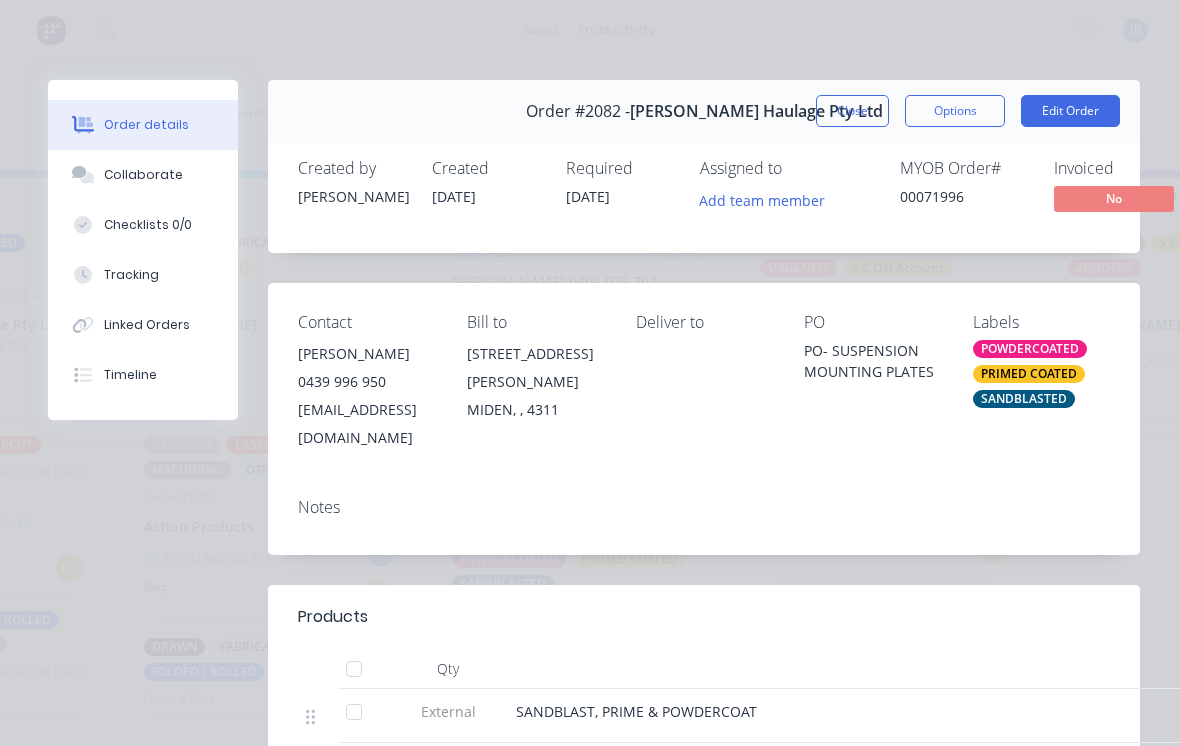 scroll, scrollTop: 0, scrollLeft: 0, axis: both 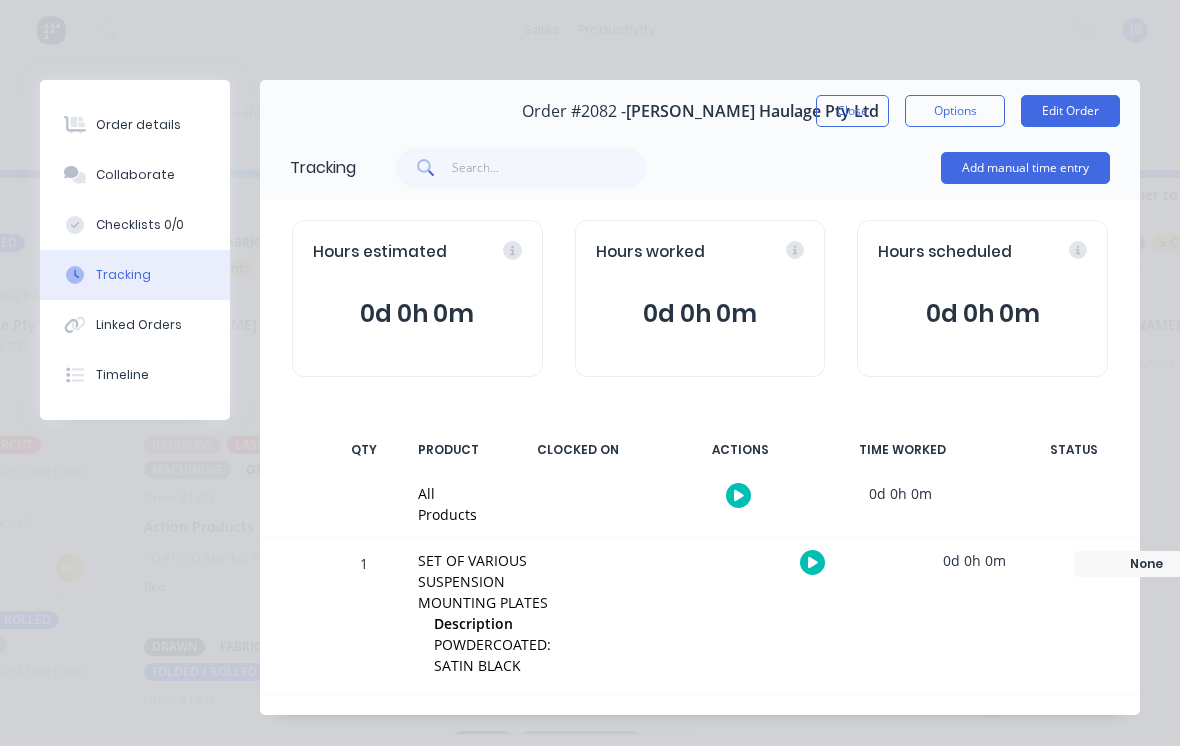 click on "Add manual time entry" at bounding box center (1025, 168) 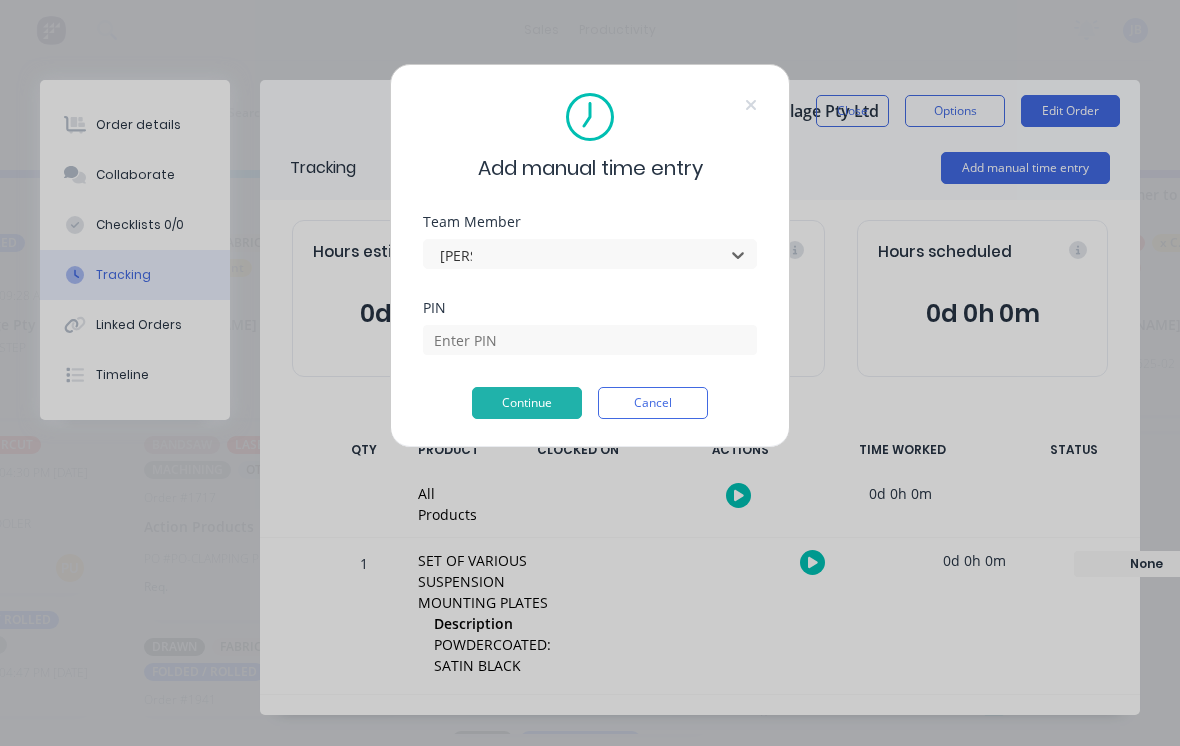 type on "[PERSON_NAME]" 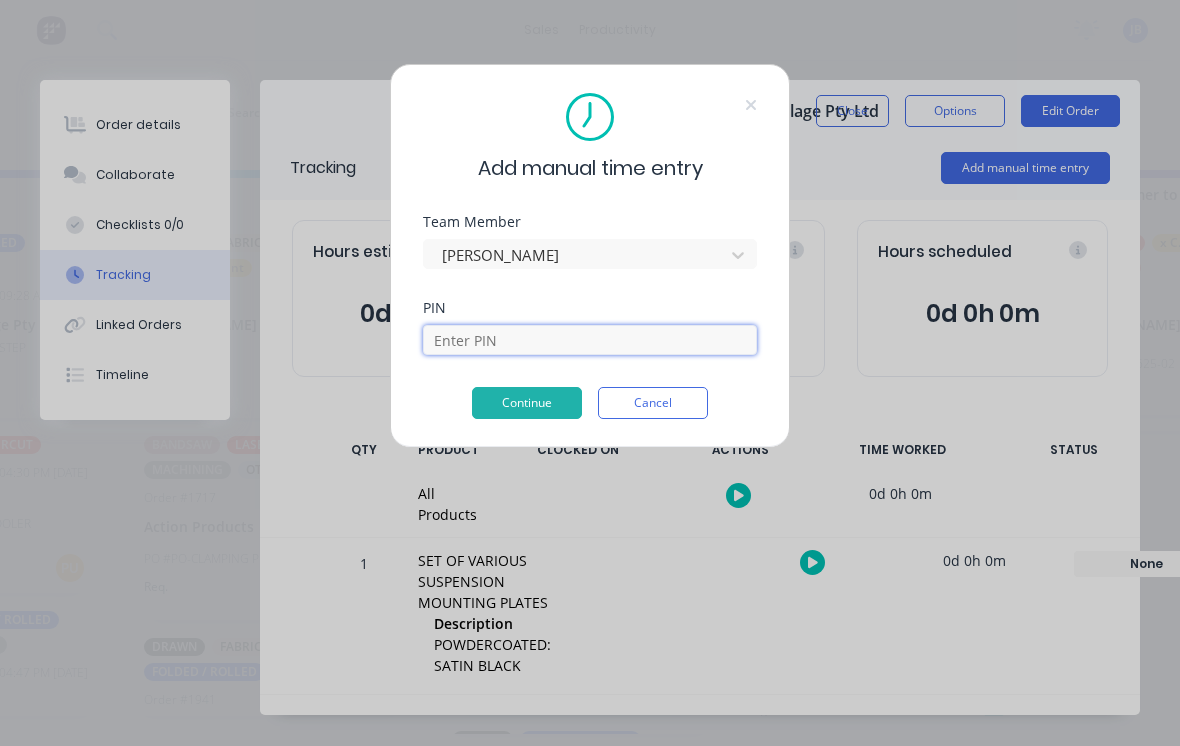 click at bounding box center [590, 340] 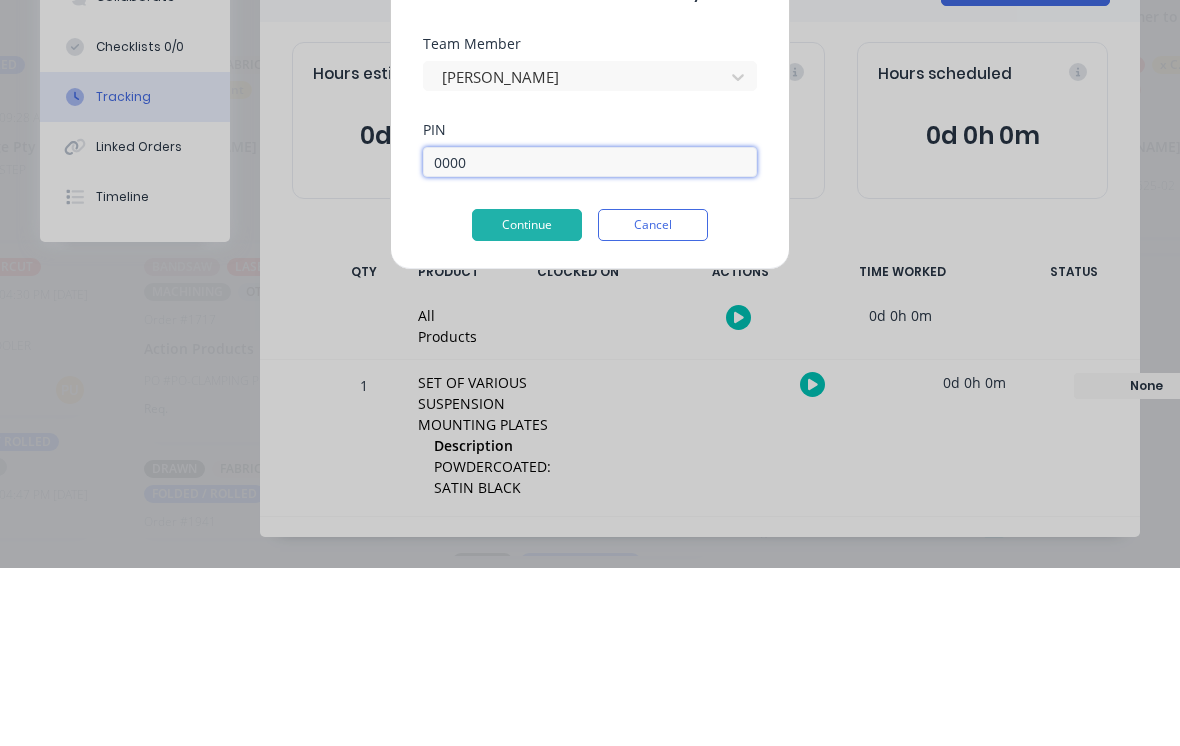 type on "0000" 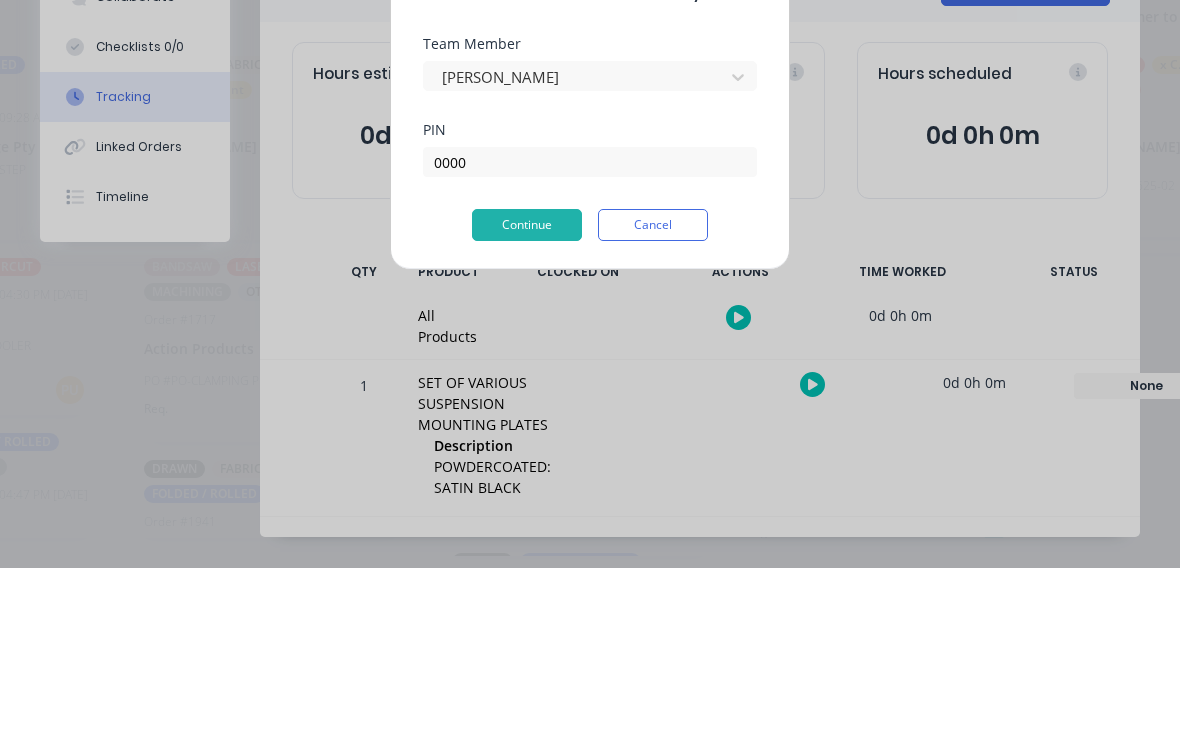 click on "Continue" at bounding box center (527, 403) 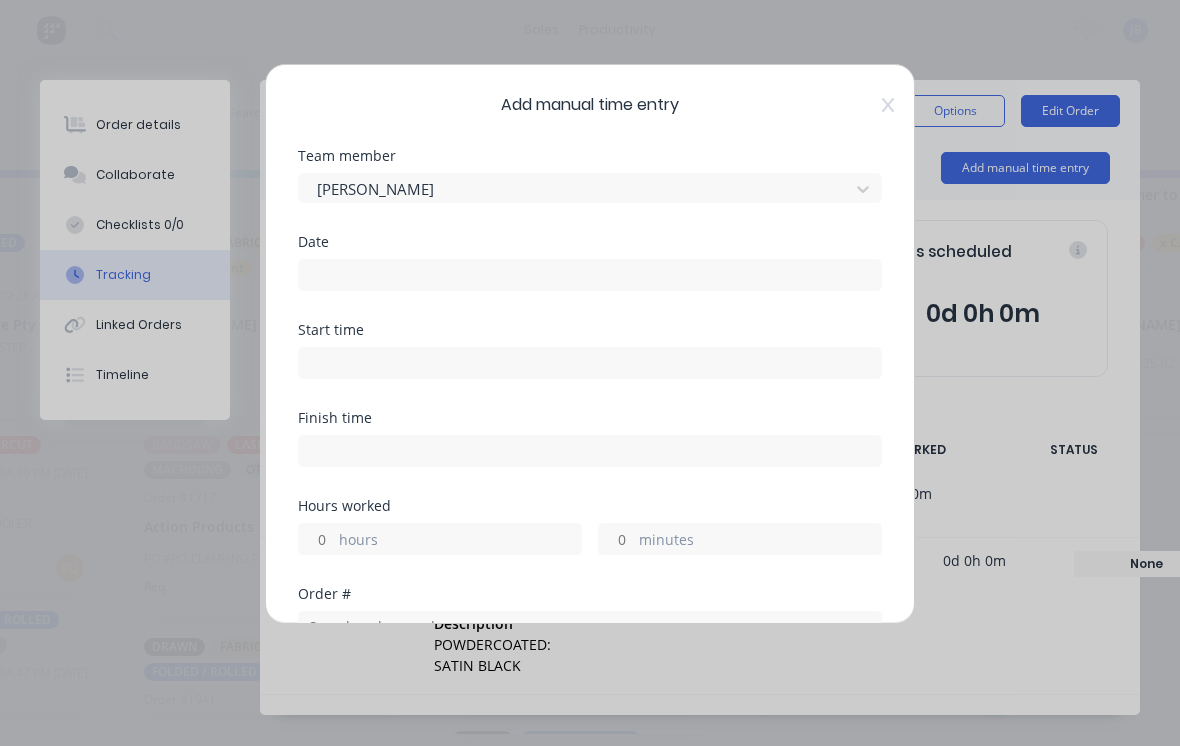 click at bounding box center (590, 275) 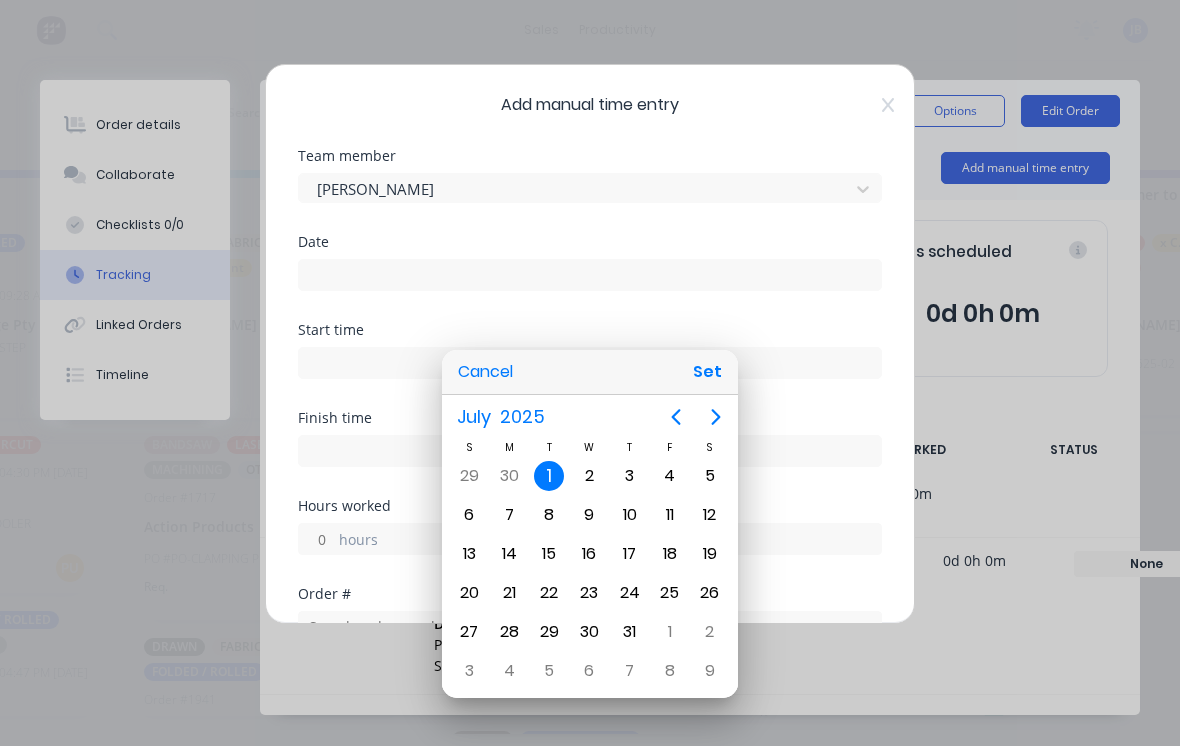 click 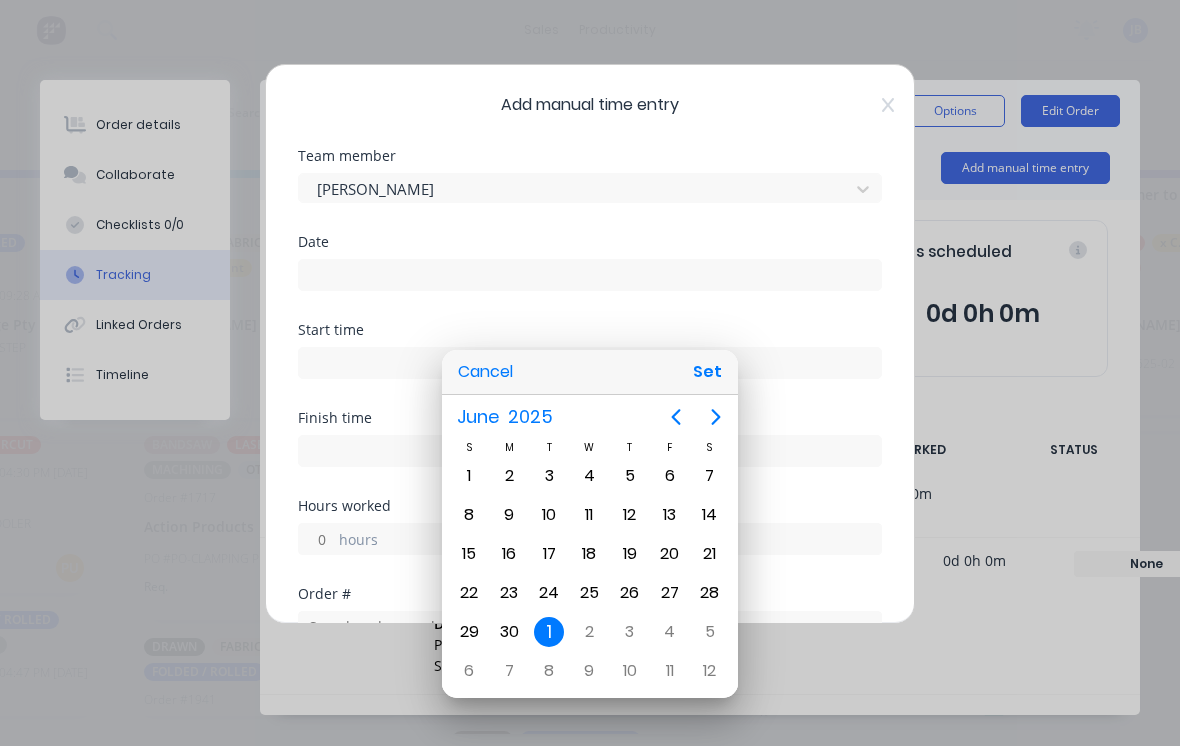 click on "27" at bounding box center (670, 593) 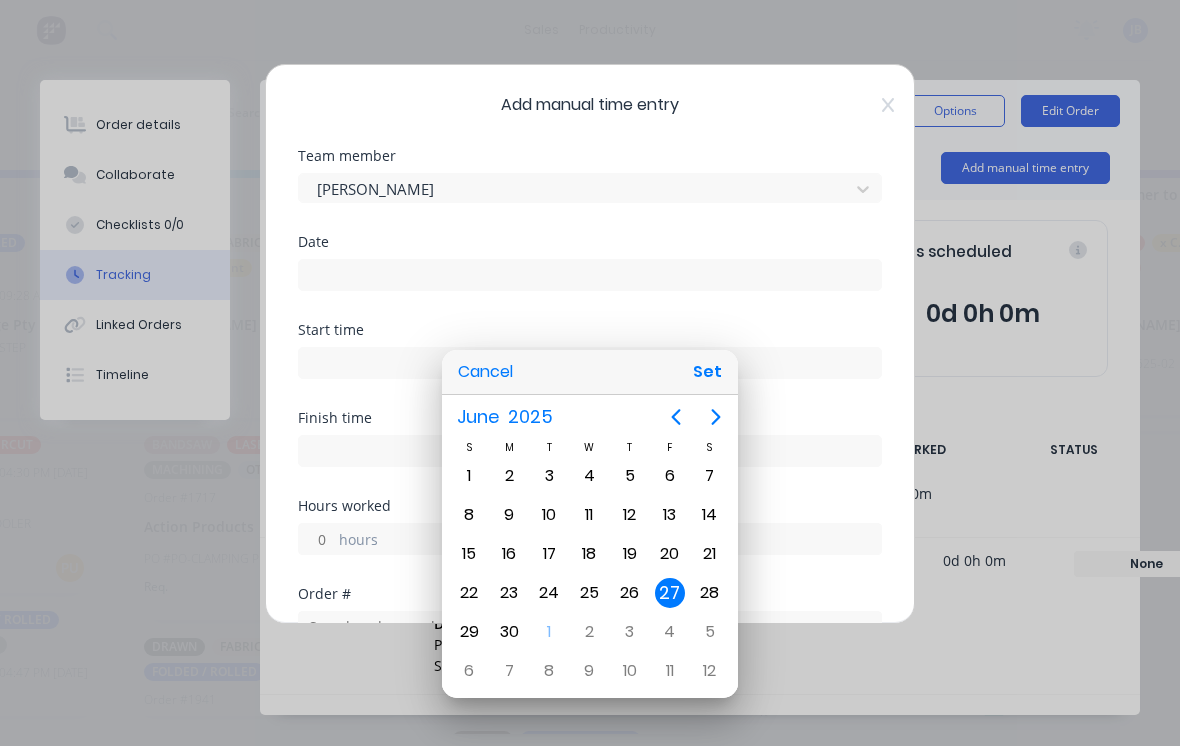 click on "Set" at bounding box center [707, 372] 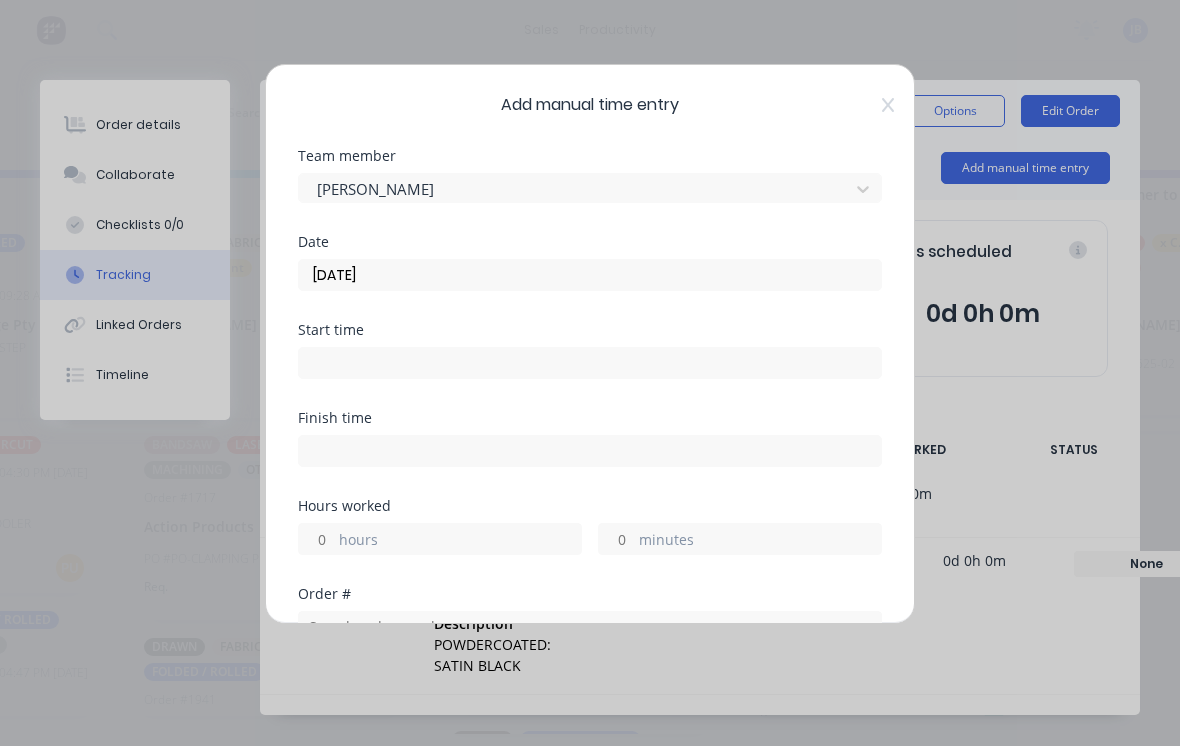 click on "hours" at bounding box center [316, 539] 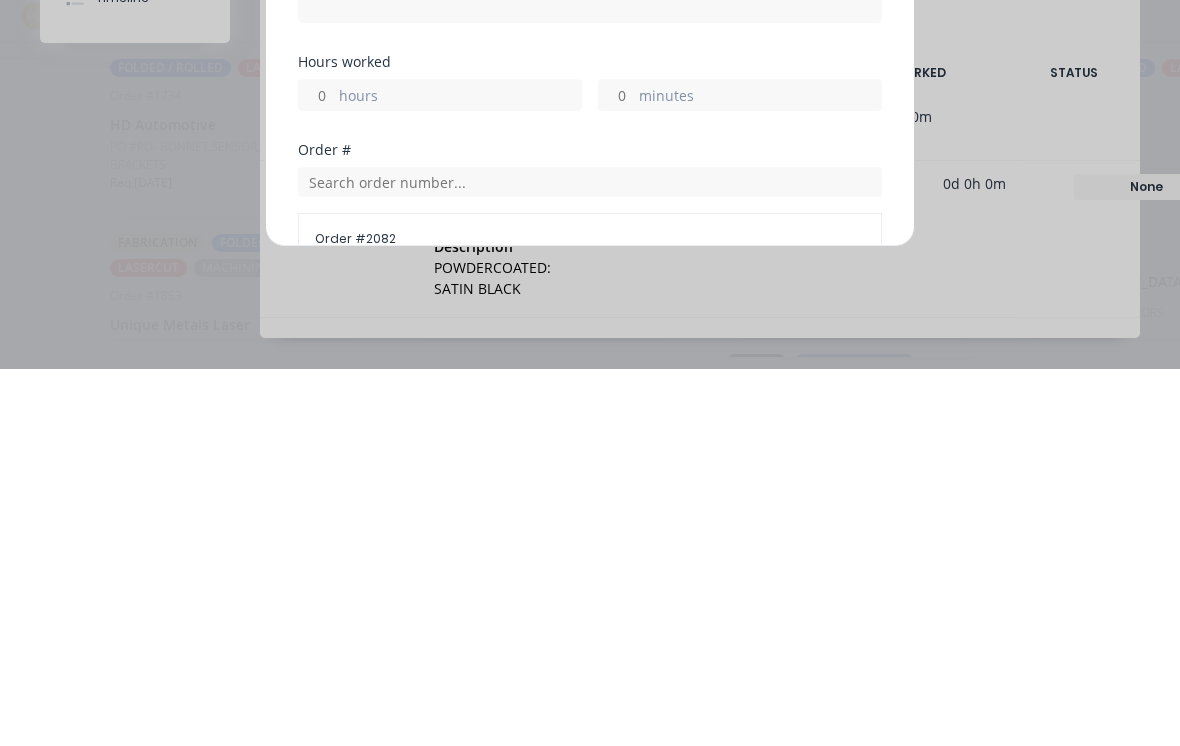 scroll, scrollTop: 77, scrollLeft: 0, axis: vertical 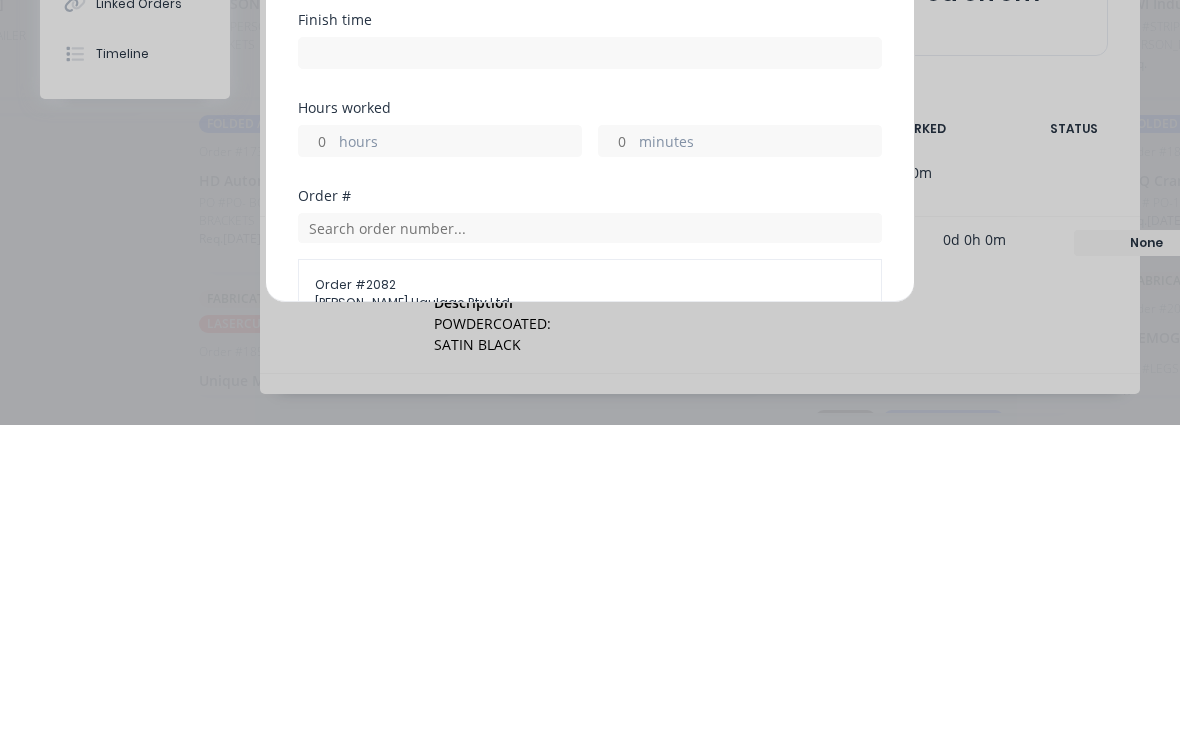 click on "Add manual time entry Team member [PERSON_NAME] Date [DATE] Start time Finish time Hours worked hours minutes Order # Order # 2082 [PERSON_NAME] Haulage Pty Ltd Notes Product worked on All Products Add manual time entry   Cancel" at bounding box center [590, 373] 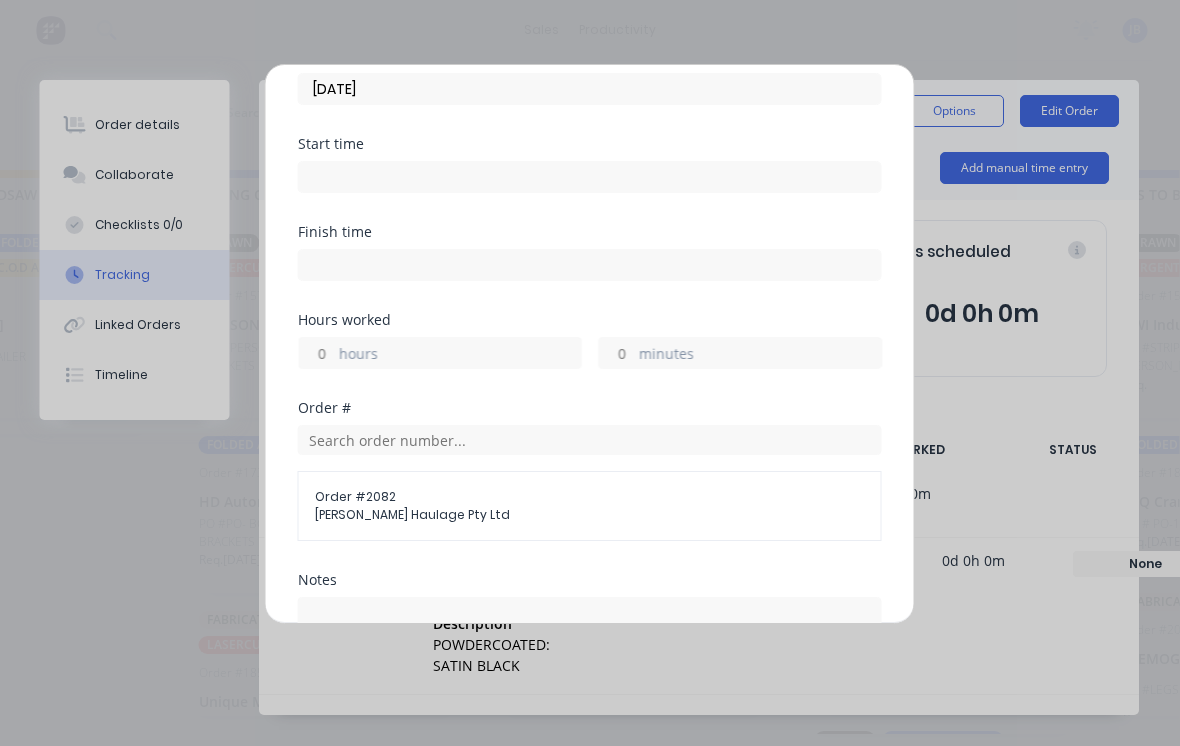 scroll, scrollTop: 187, scrollLeft: 0, axis: vertical 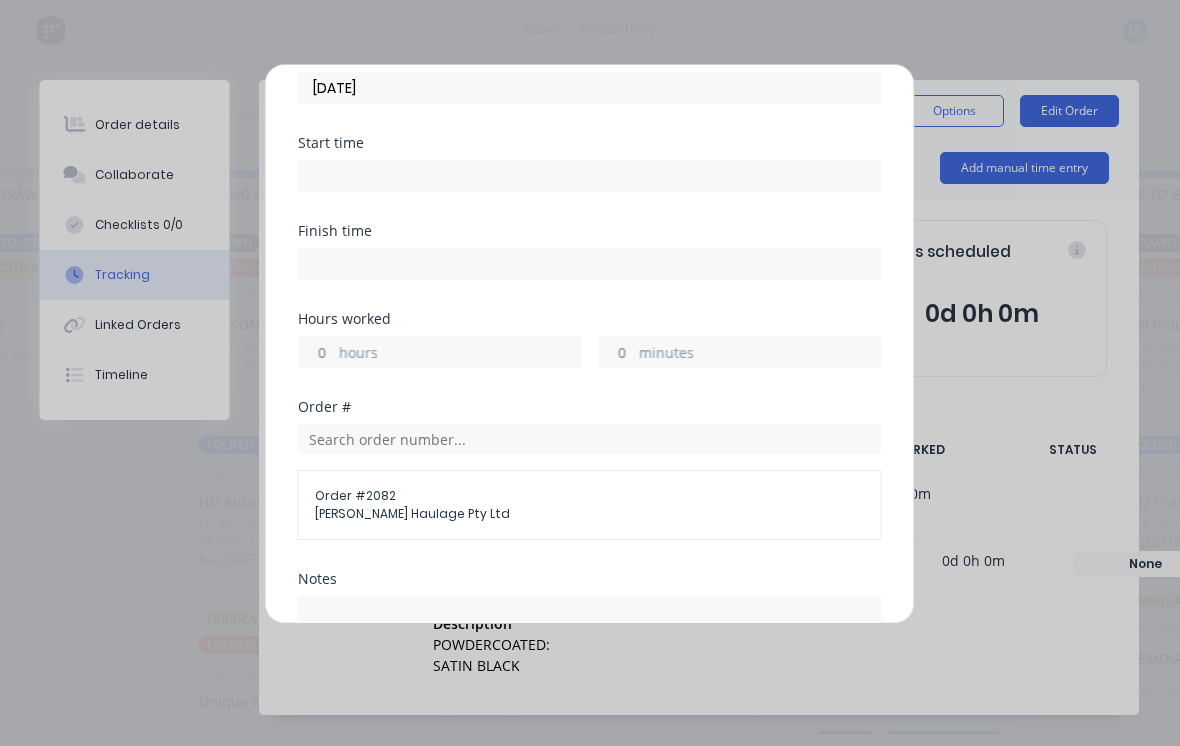 click on "hours" at bounding box center [316, 352] 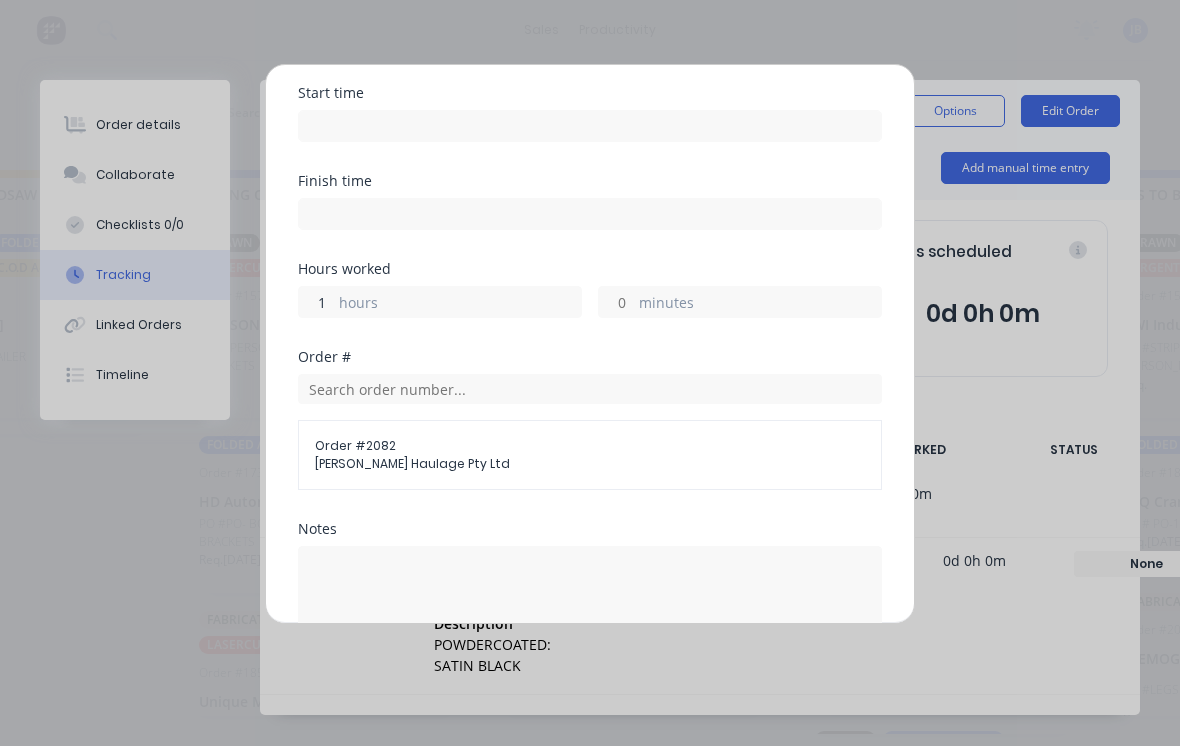 scroll, scrollTop: 348, scrollLeft: 0, axis: vertical 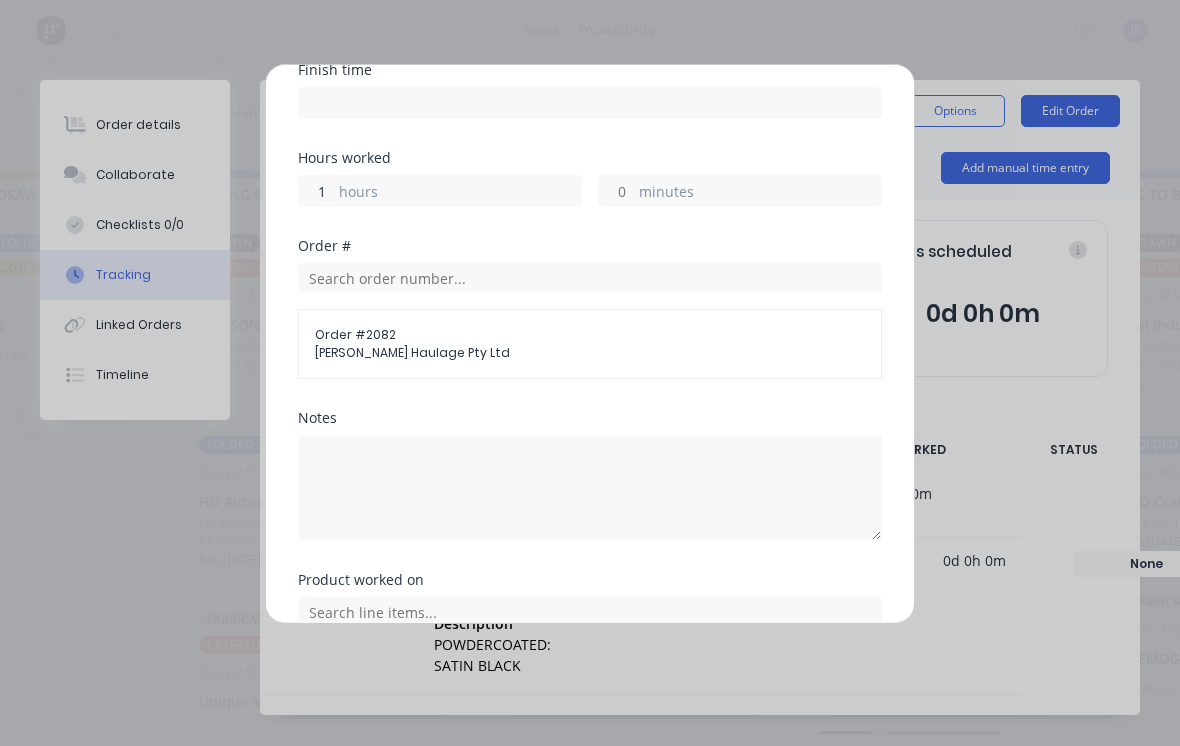 type on "1" 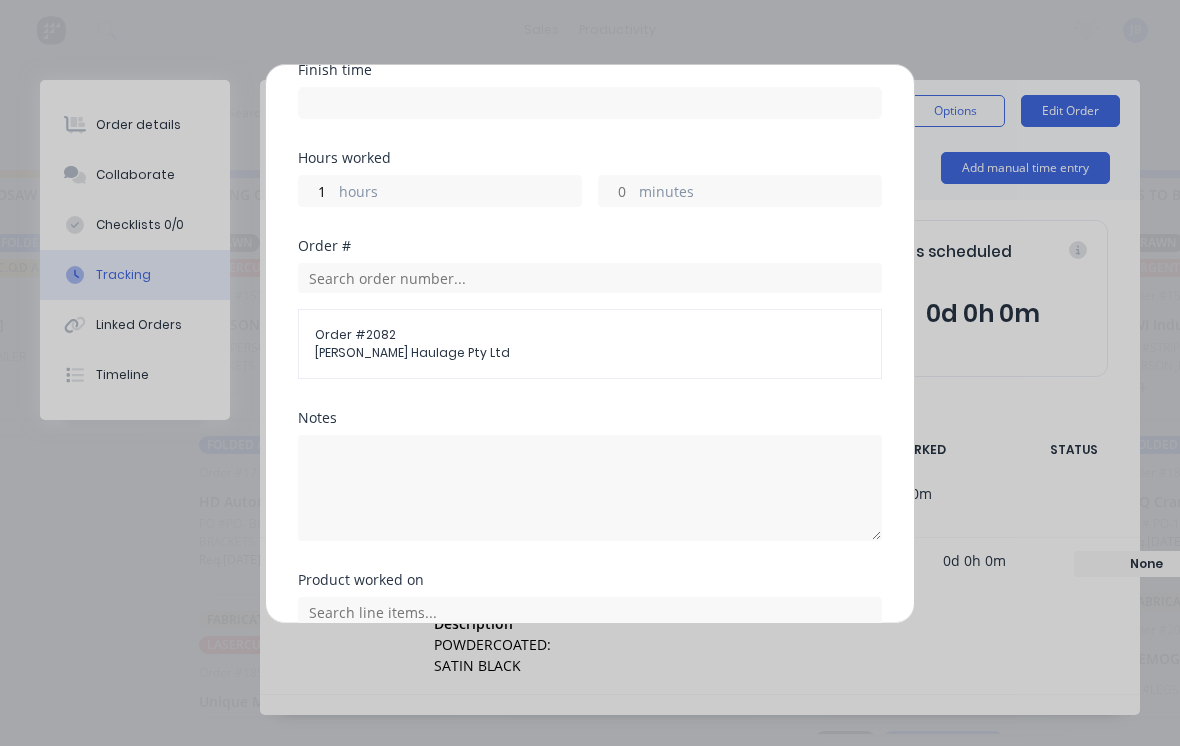 click on "minutes" at bounding box center (616, 191) 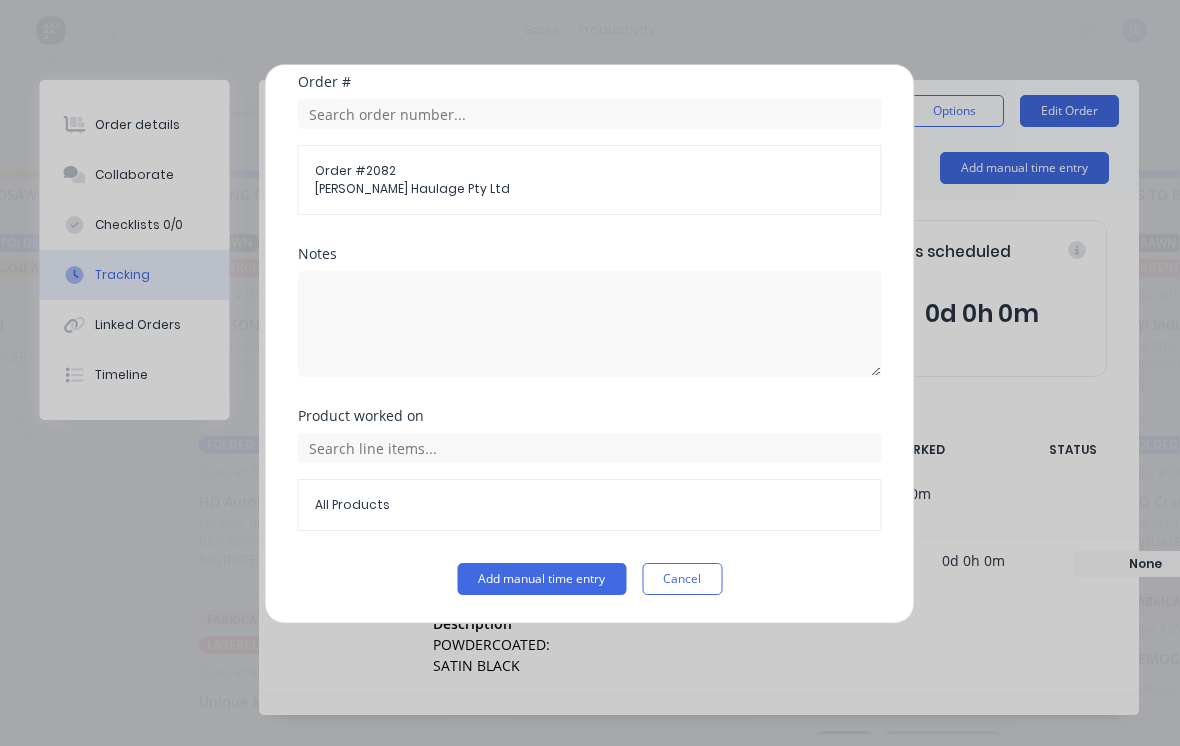 scroll, scrollTop: 512, scrollLeft: 0, axis: vertical 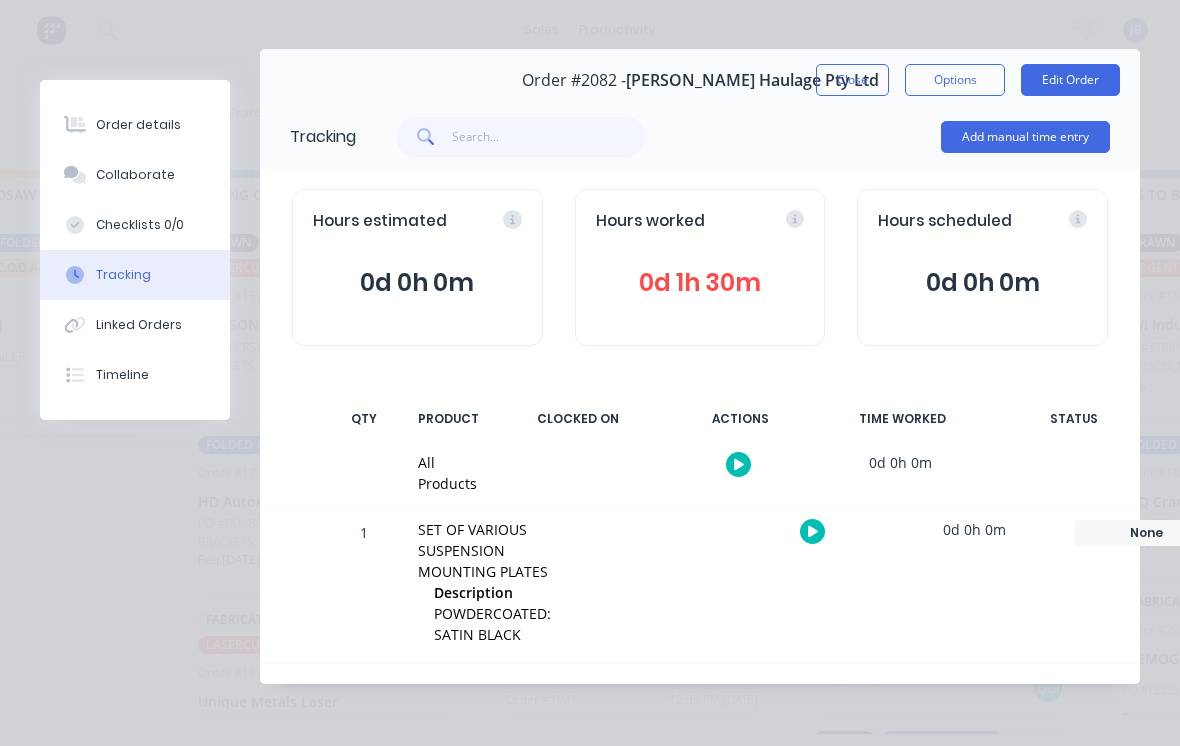 click on "Order details" at bounding box center (135, 125) 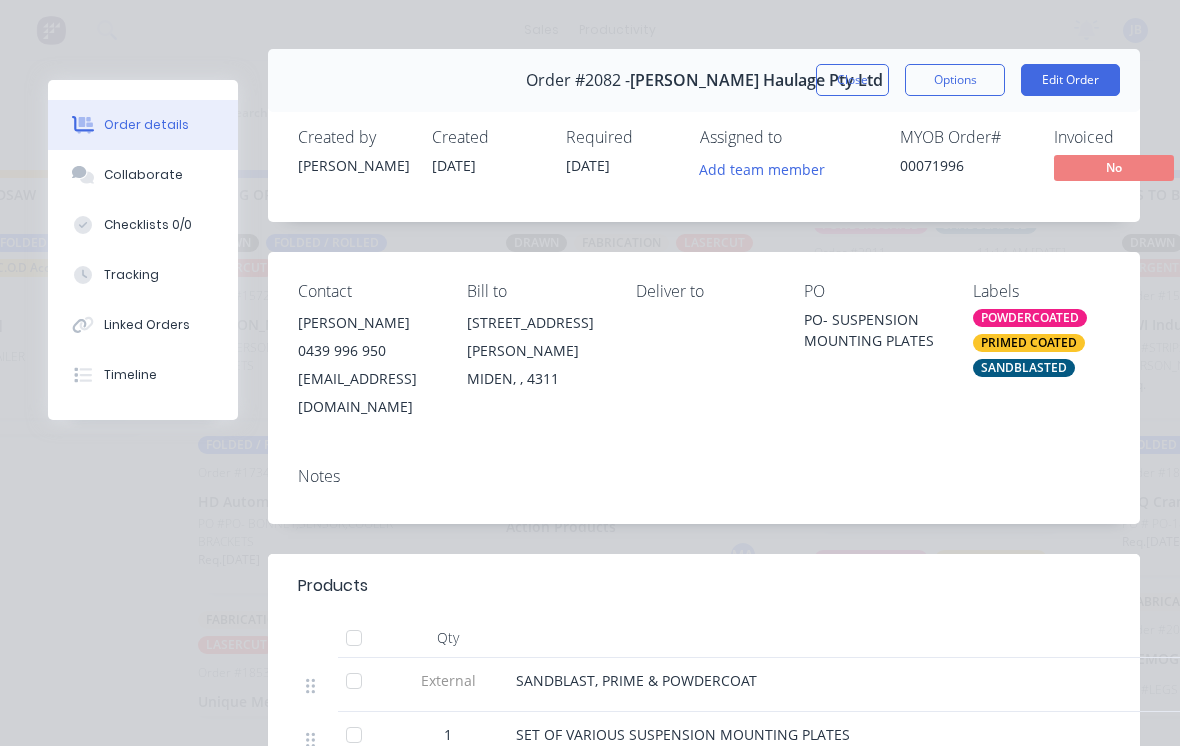click on "Collaborate" at bounding box center [143, 175] 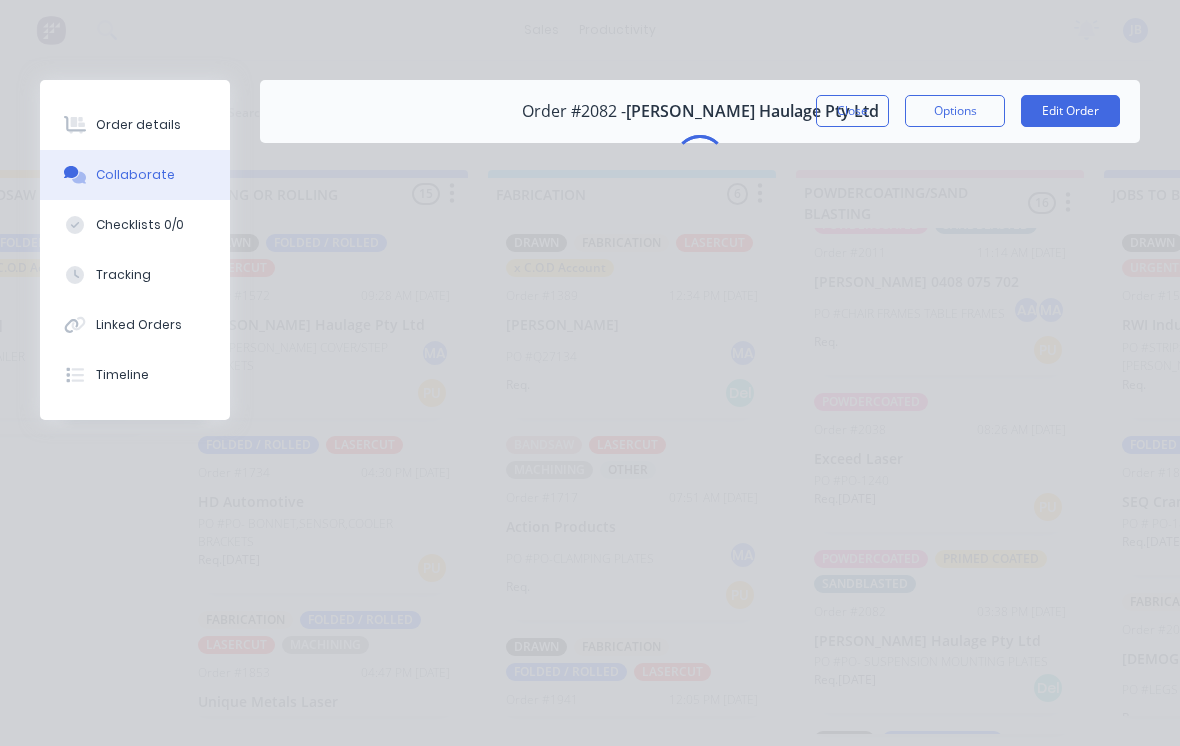 scroll, scrollTop: 0, scrollLeft: 0, axis: both 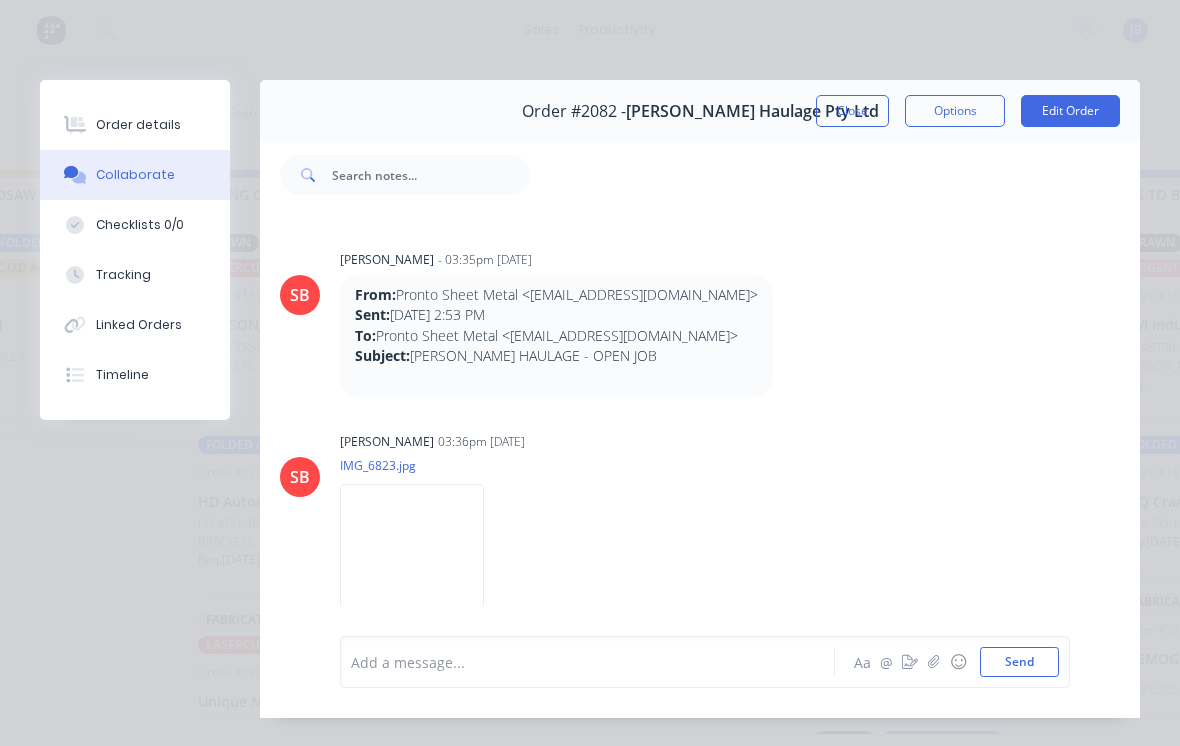 click on "Close" at bounding box center (852, 111) 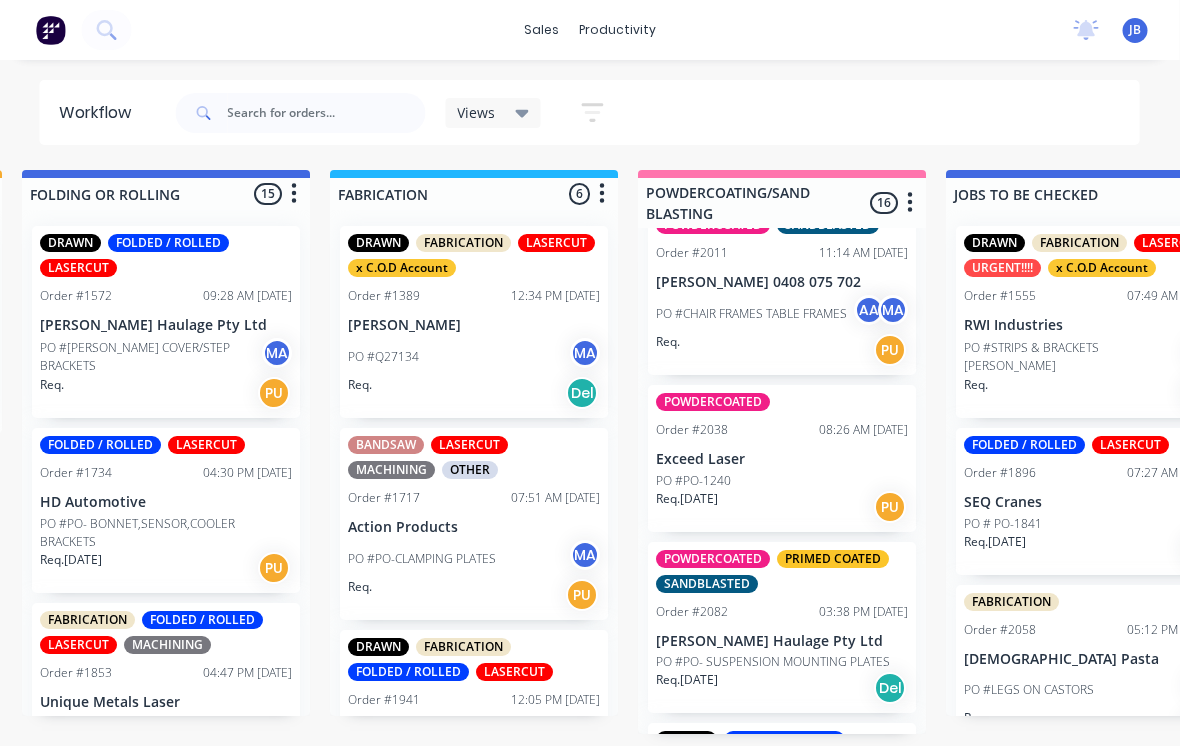 scroll, scrollTop: 19, scrollLeft: 1255, axis: both 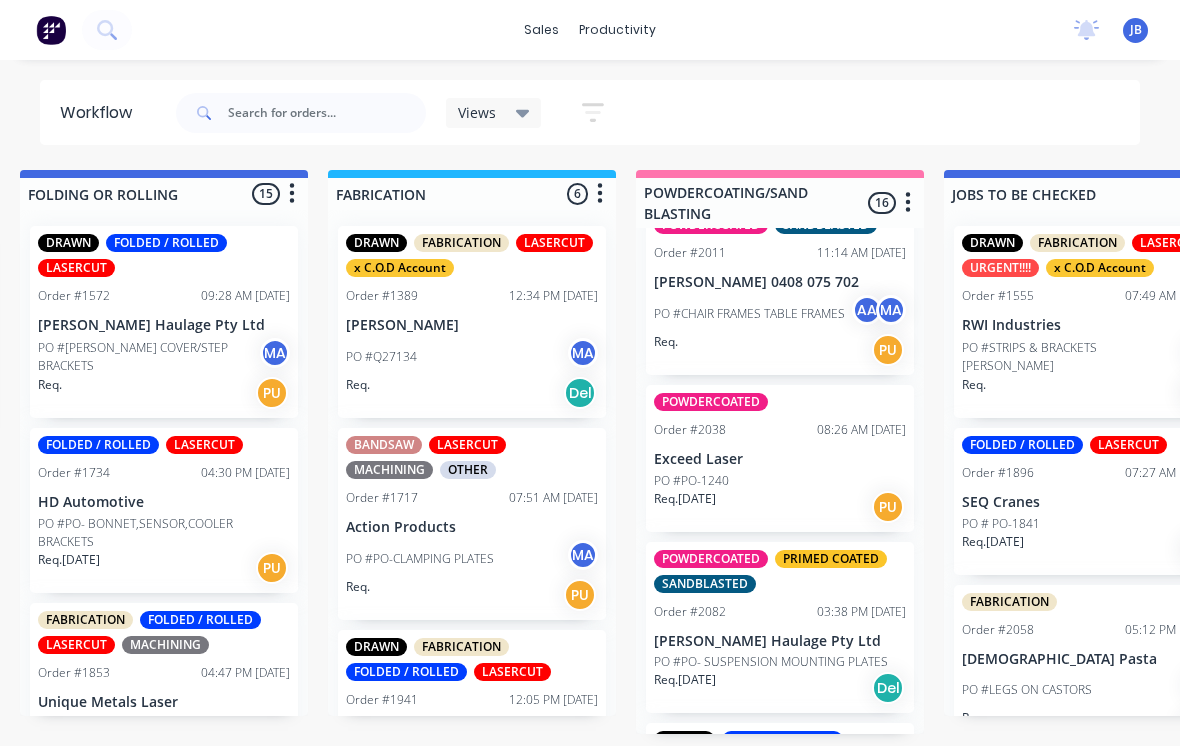 click on "PO #PO- SUSPENSION MOUNTING PLATES" at bounding box center [771, 662] 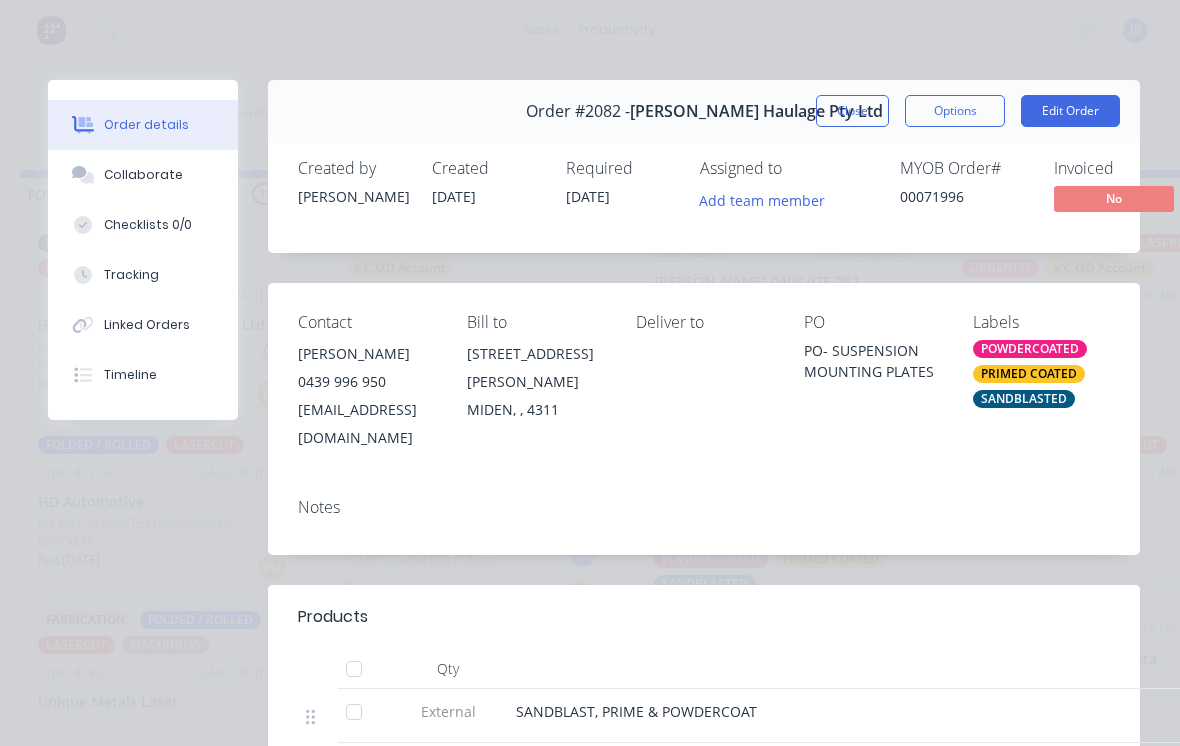 click on "Tracking" at bounding box center [131, 275] 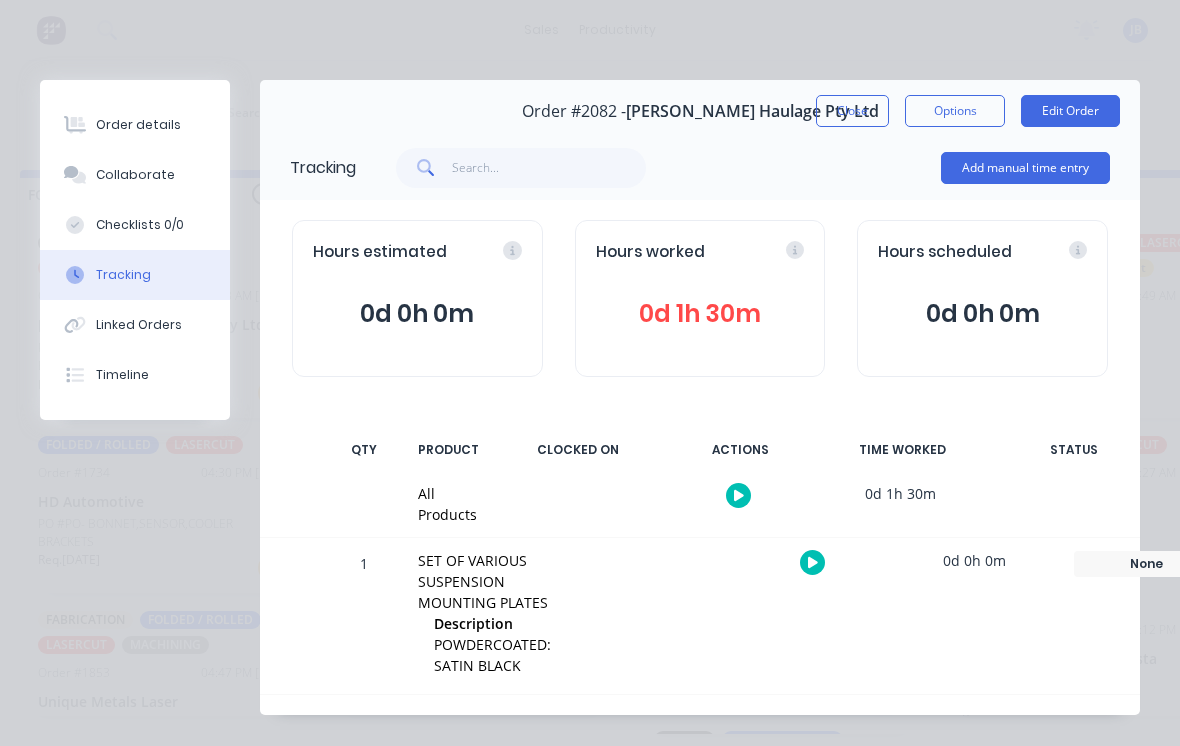 click on "Collaborate" at bounding box center [135, 175] 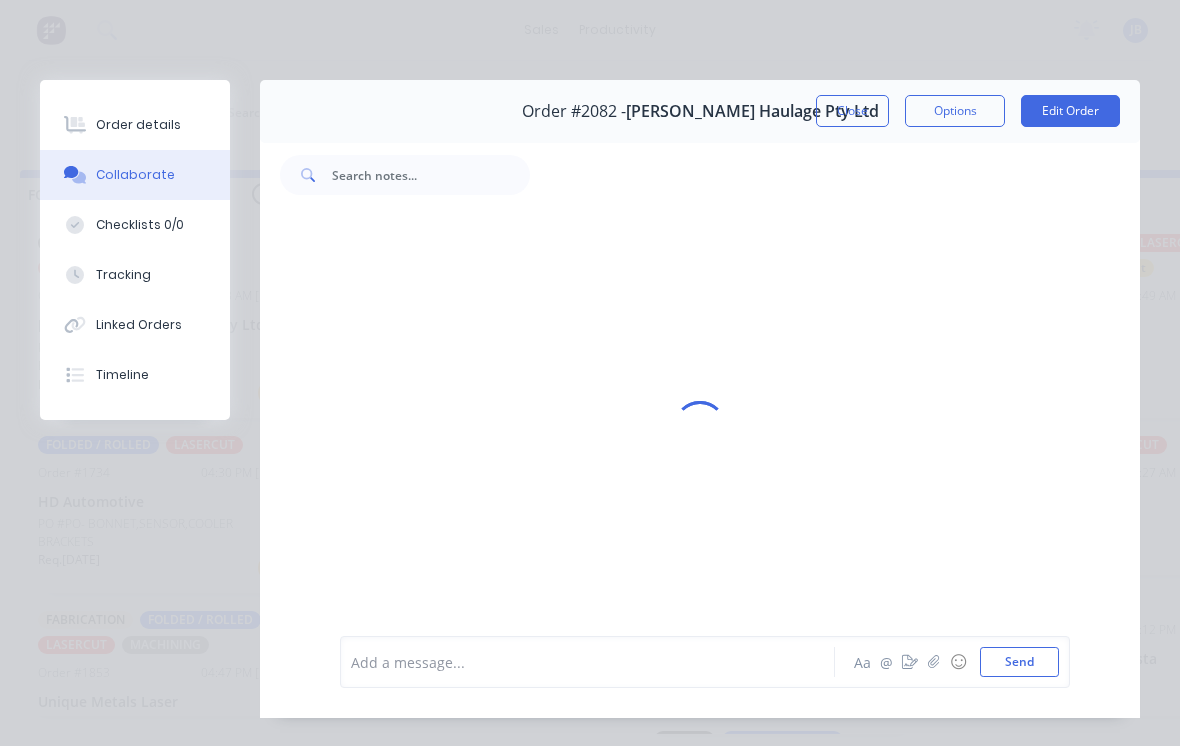 scroll, scrollTop: 148, scrollLeft: 0, axis: vertical 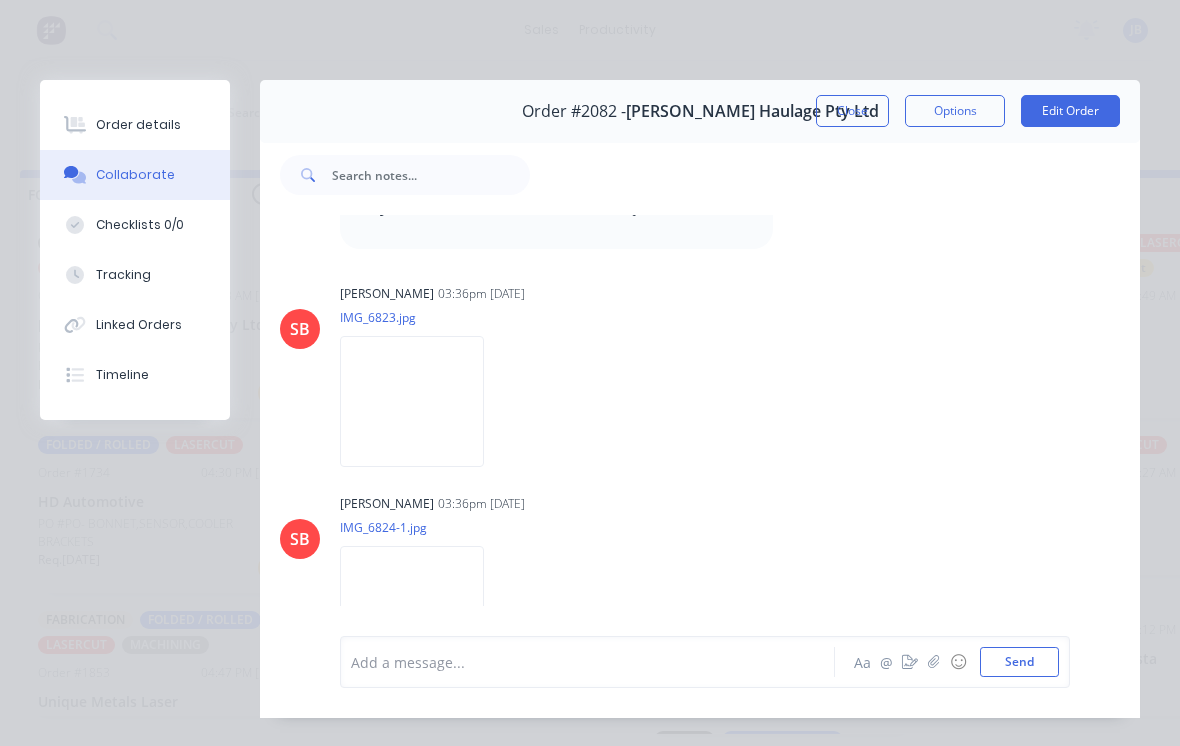 click on "Close" at bounding box center (852, 111) 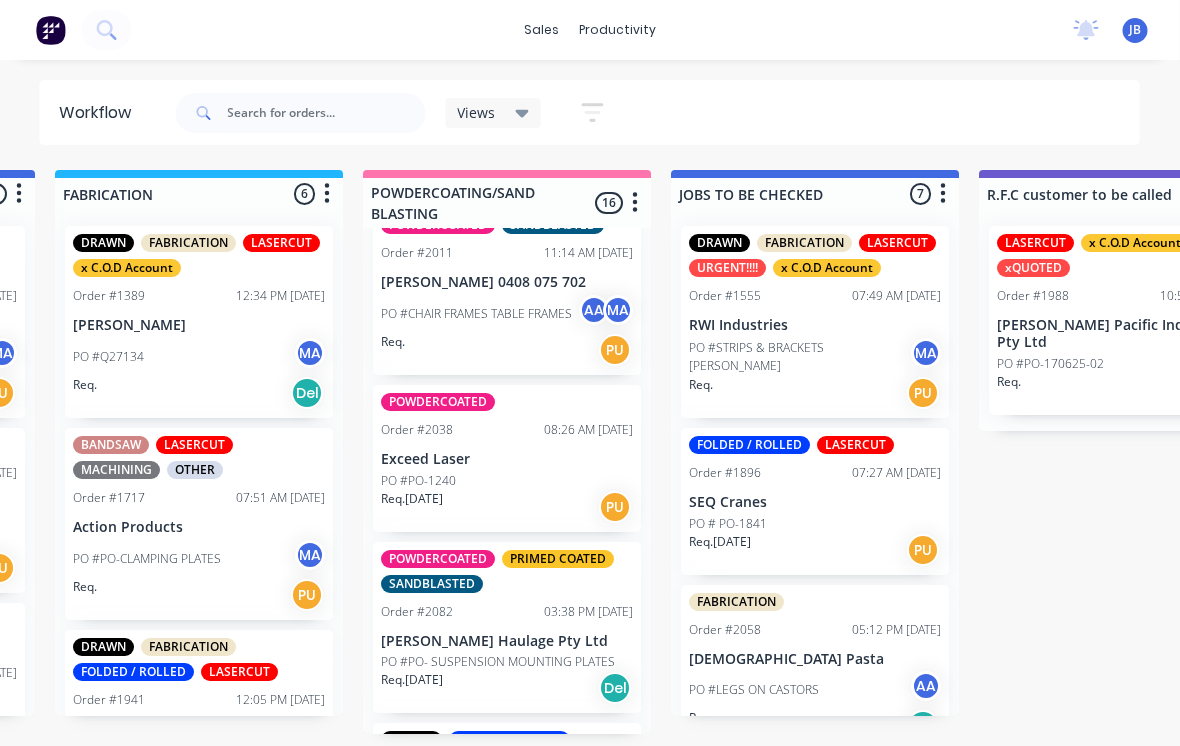 scroll, scrollTop: 19, scrollLeft: 1528, axis: both 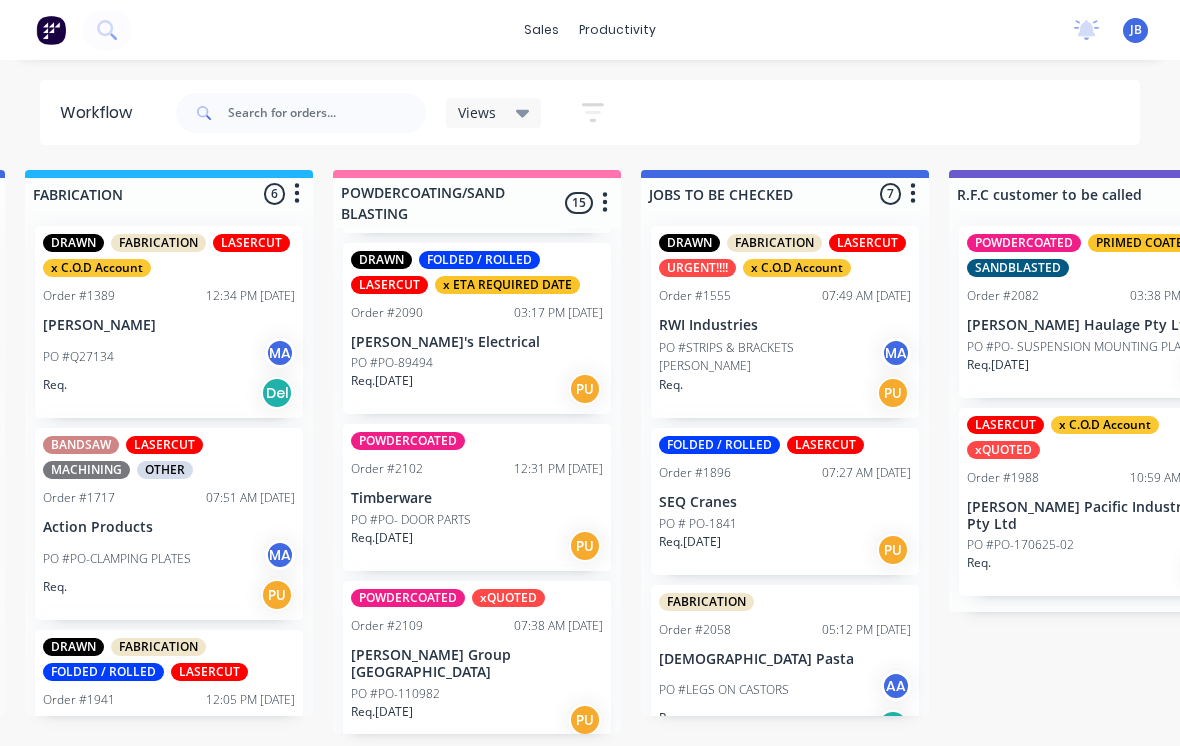 click on "Req. [DATE] PU" at bounding box center [477, 546] 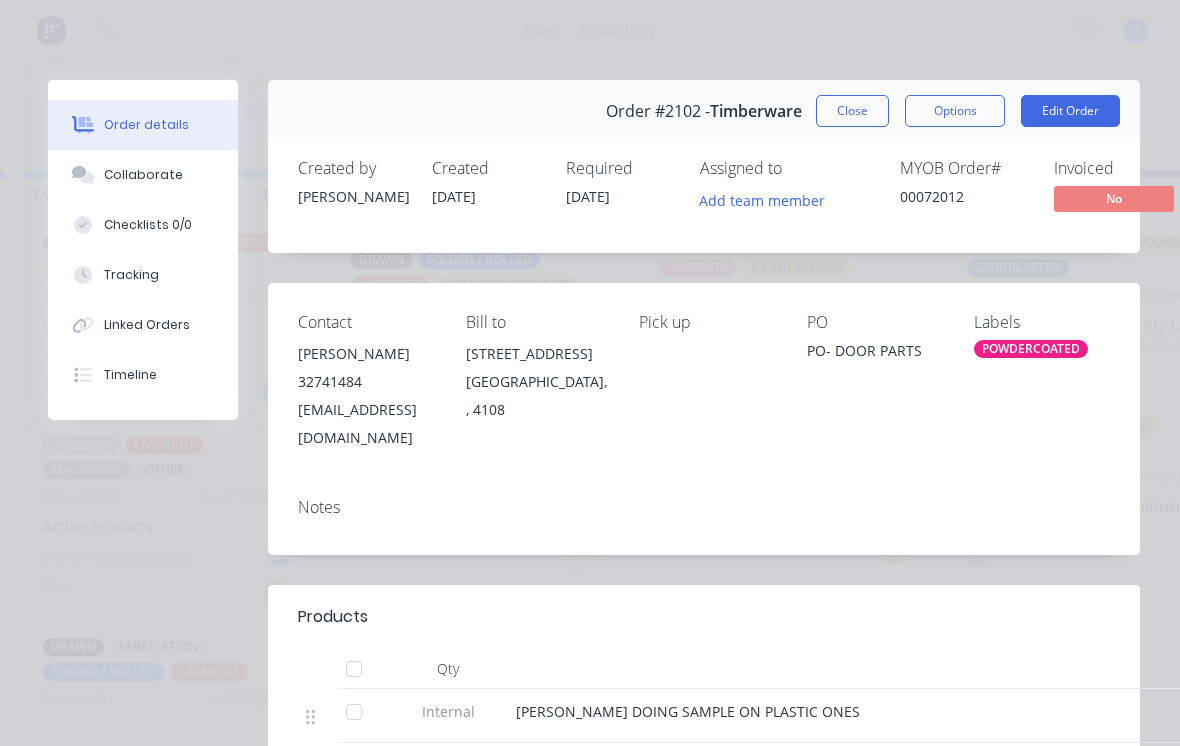 click on "Checklists 0/0" at bounding box center (143, 225) 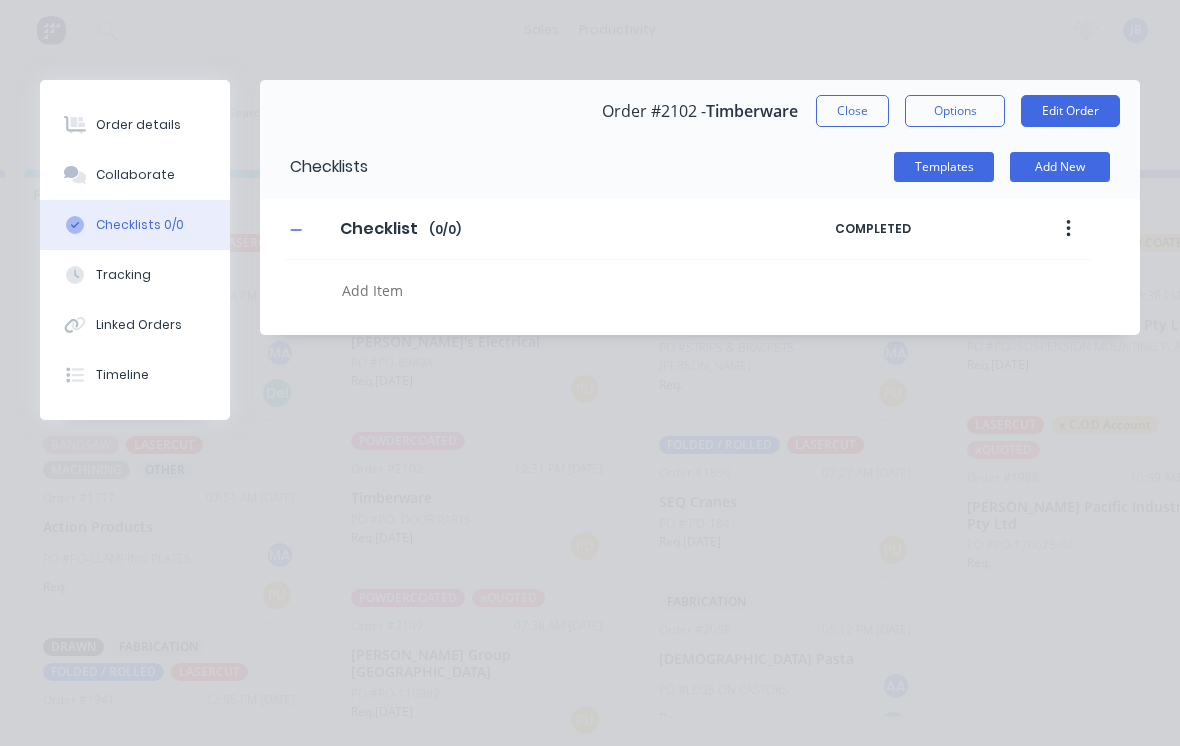 click on "Checklists 0/0" at bounding box center [135, 225] 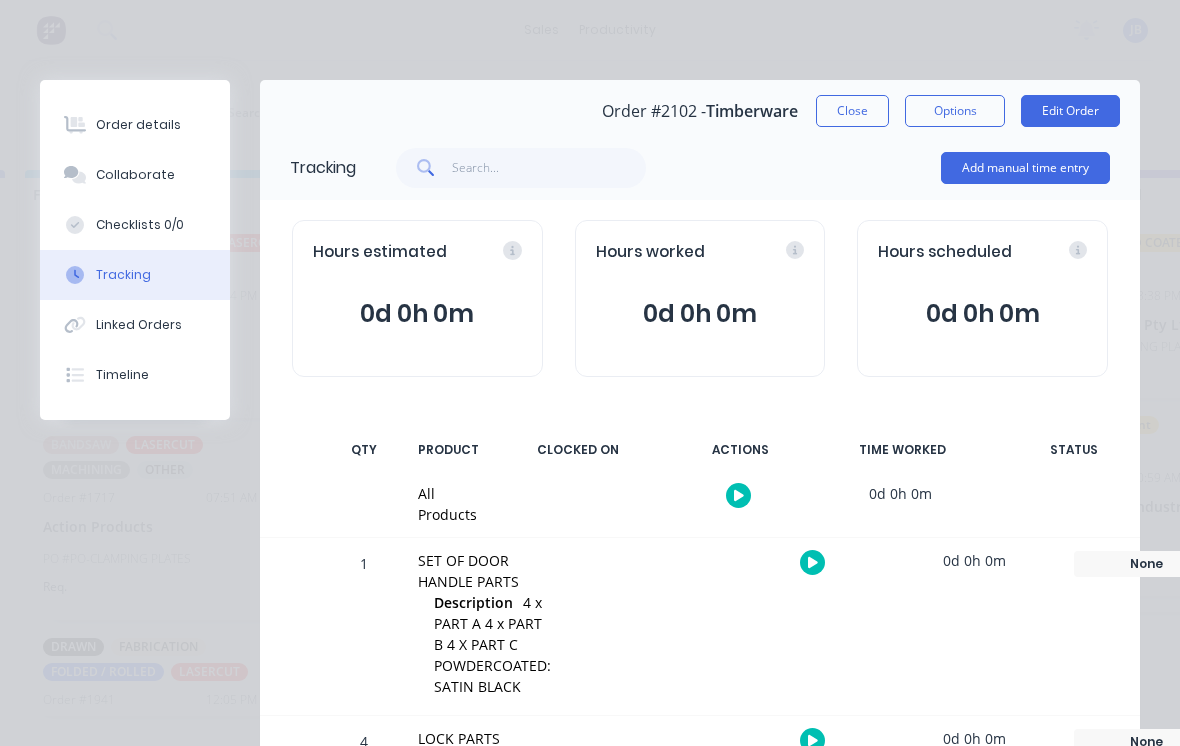 click on "Add manual time entry" at bounding box center [1025, 168] 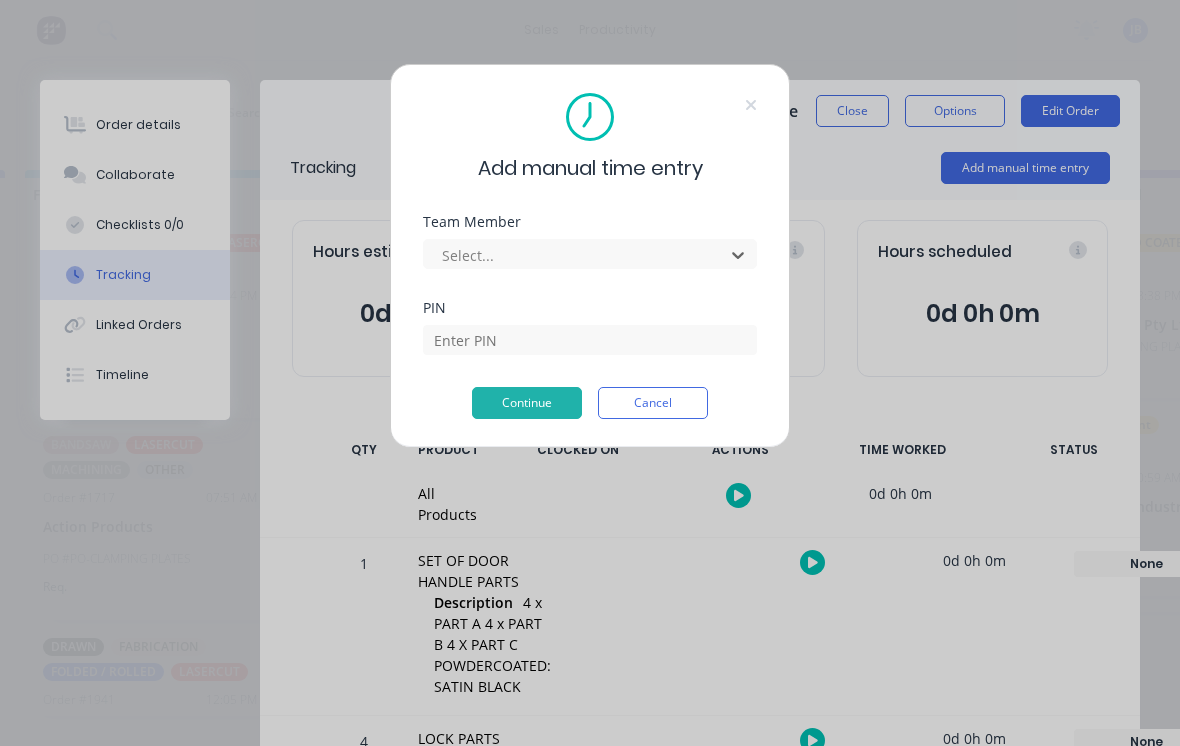scroll, scrollTop: 19, scrollLeft: 1557, axis: both 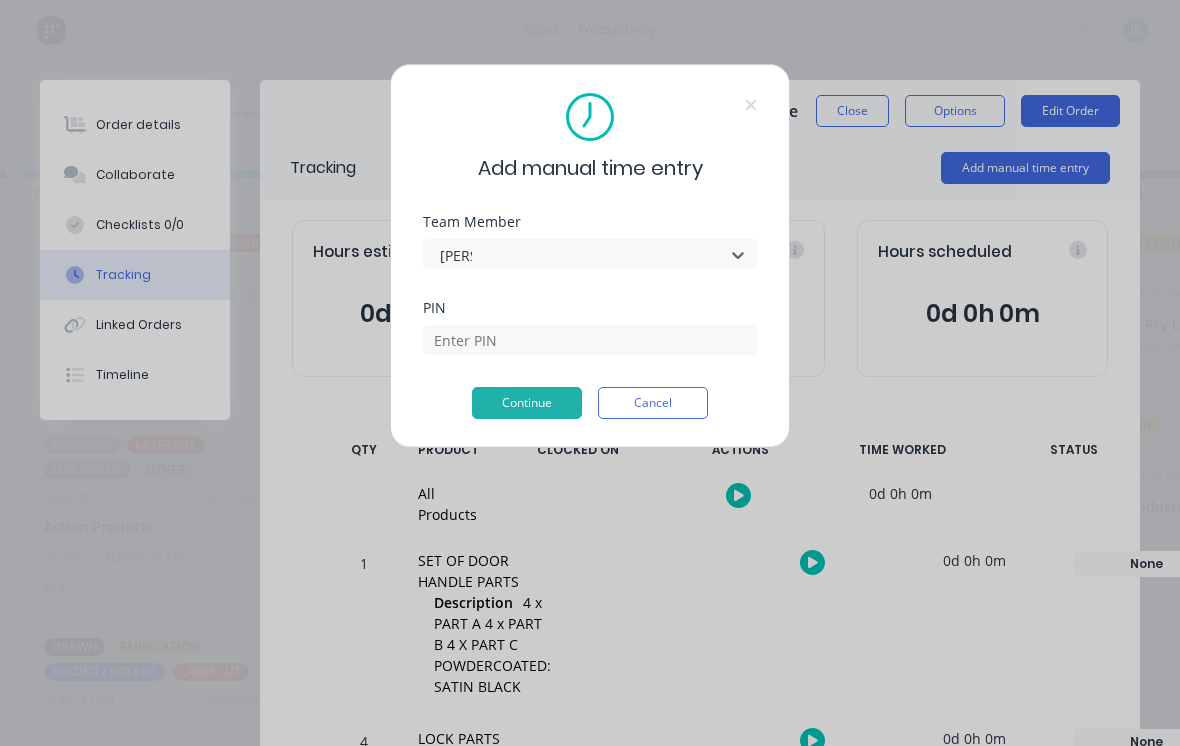 type on "[PERSON_NAME]" 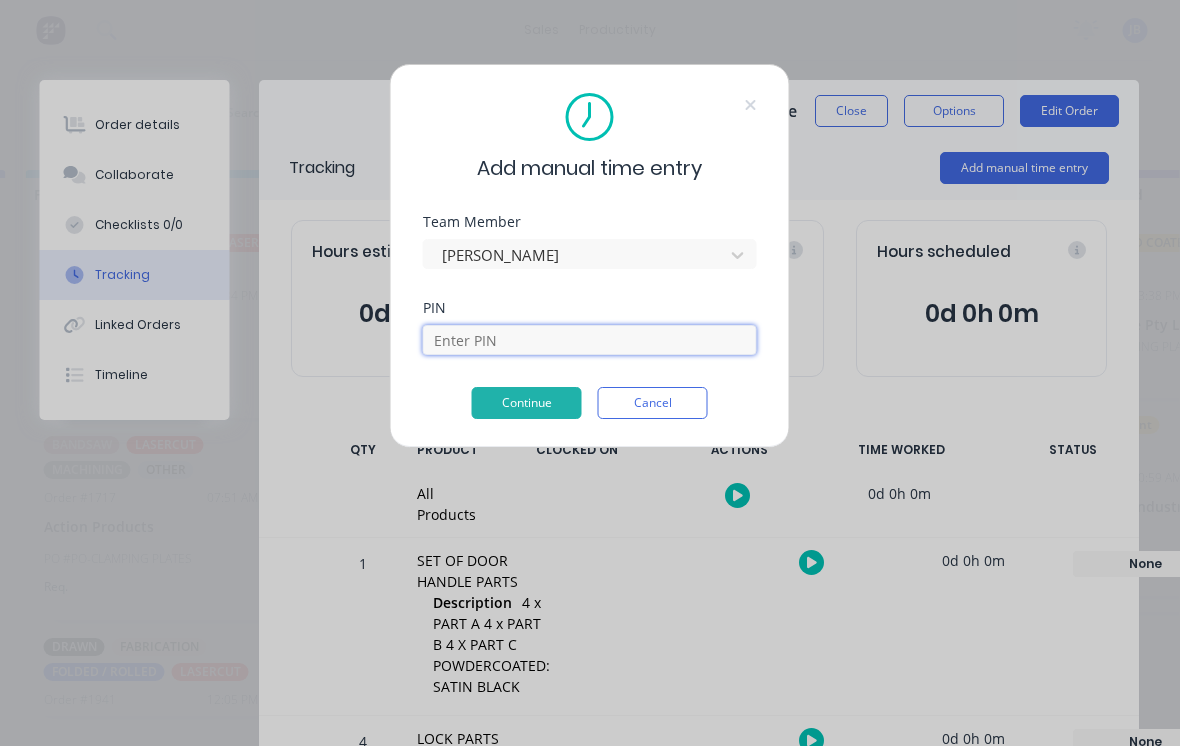 click at bounding box center (590, 340) 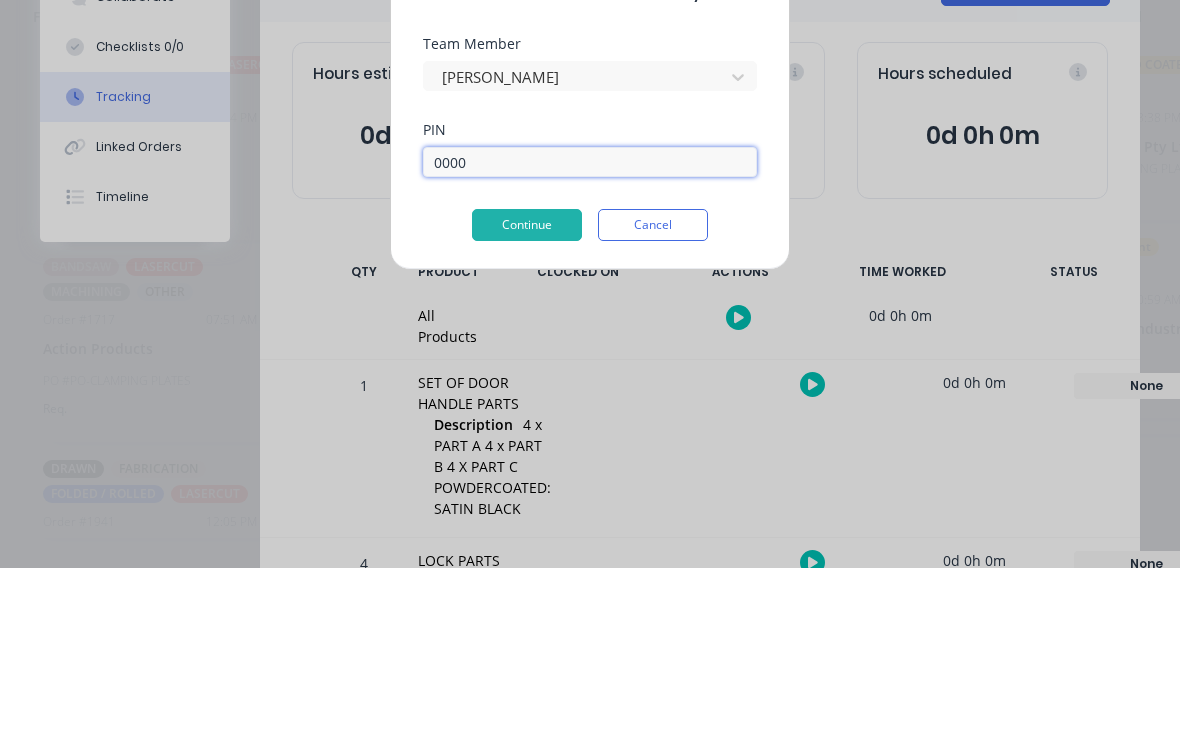 type on "0000" 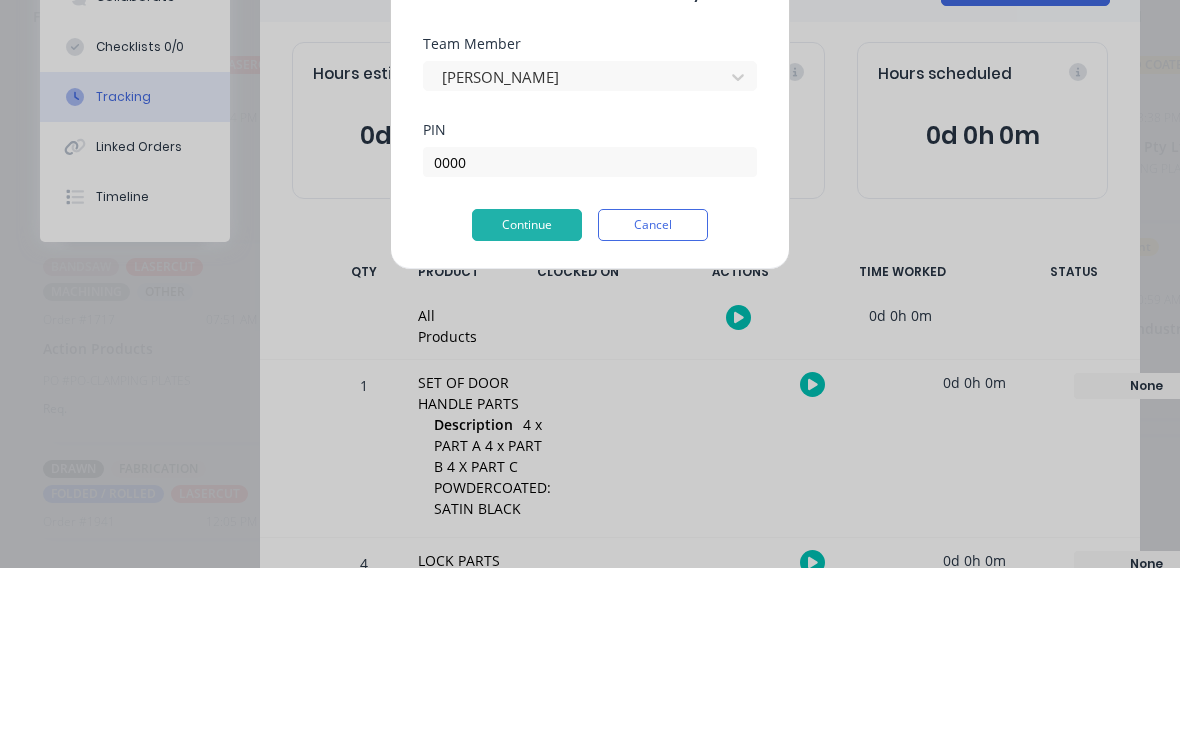 click on "Continue" at bounding box center (527, 403) 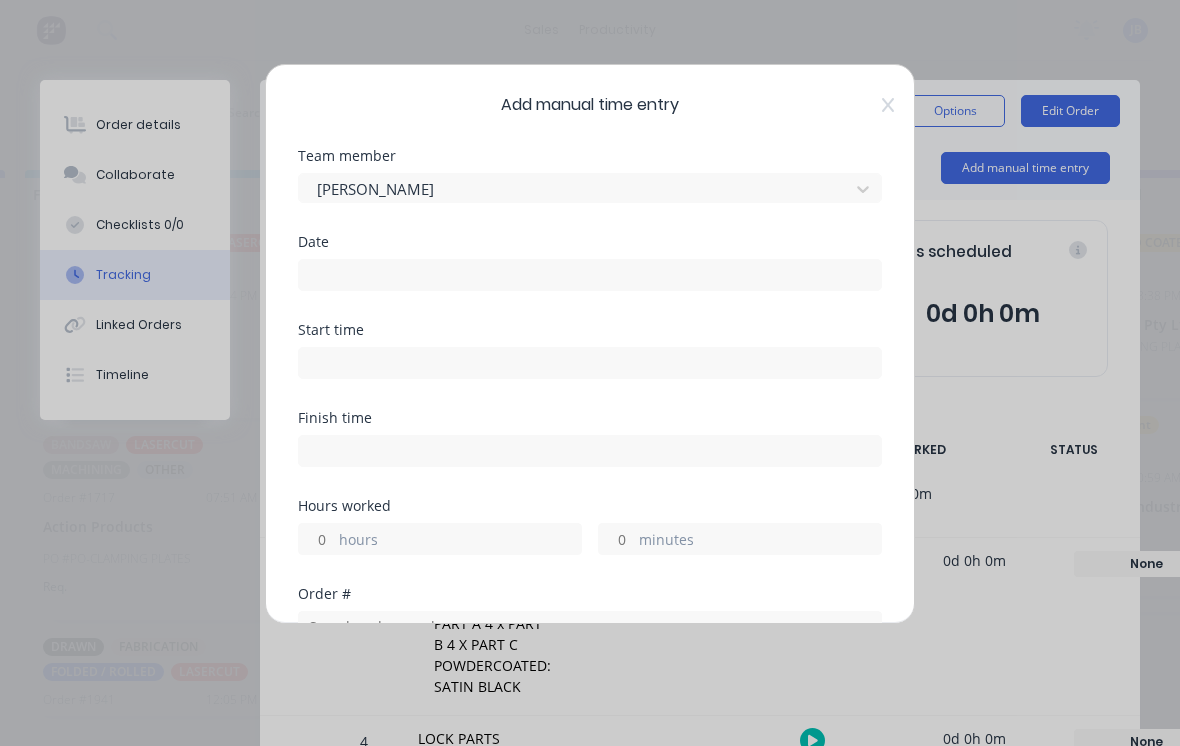 click at bounding box center [590, 275] 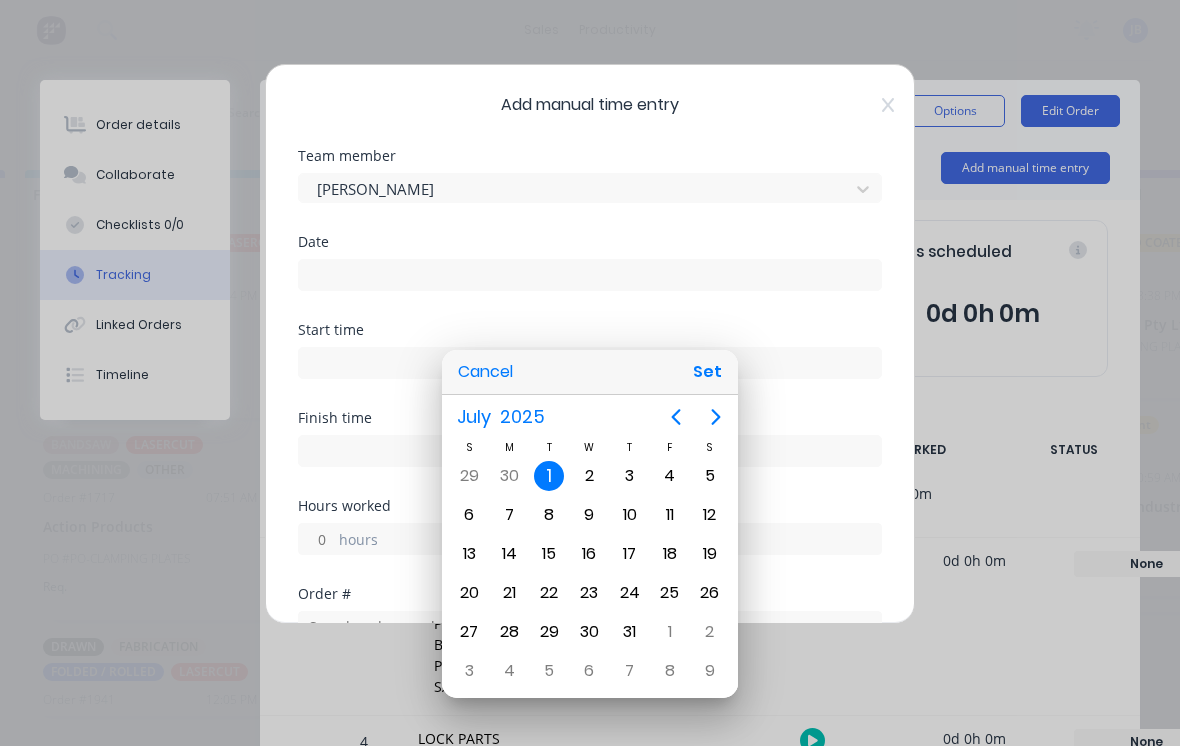 click at bounding box center [676, 417] 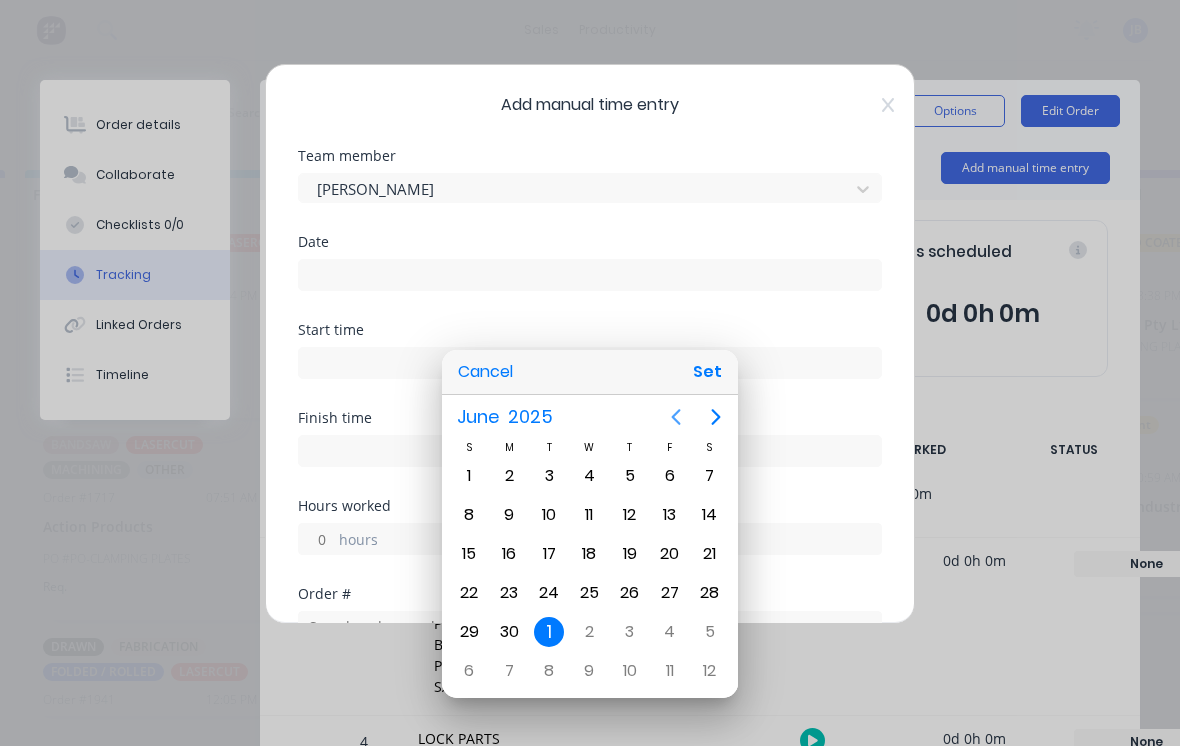 click on "27" at bounding box center [670, 593] 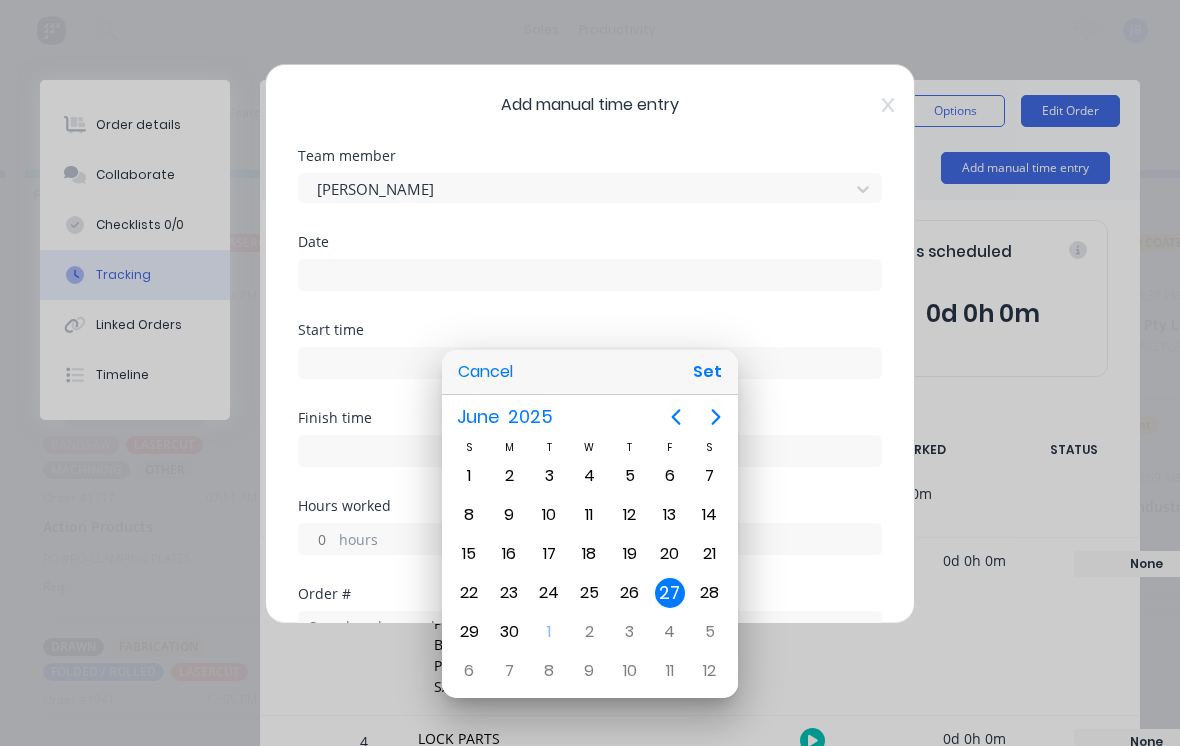 click on "Set" at bounding box center [707, 372] 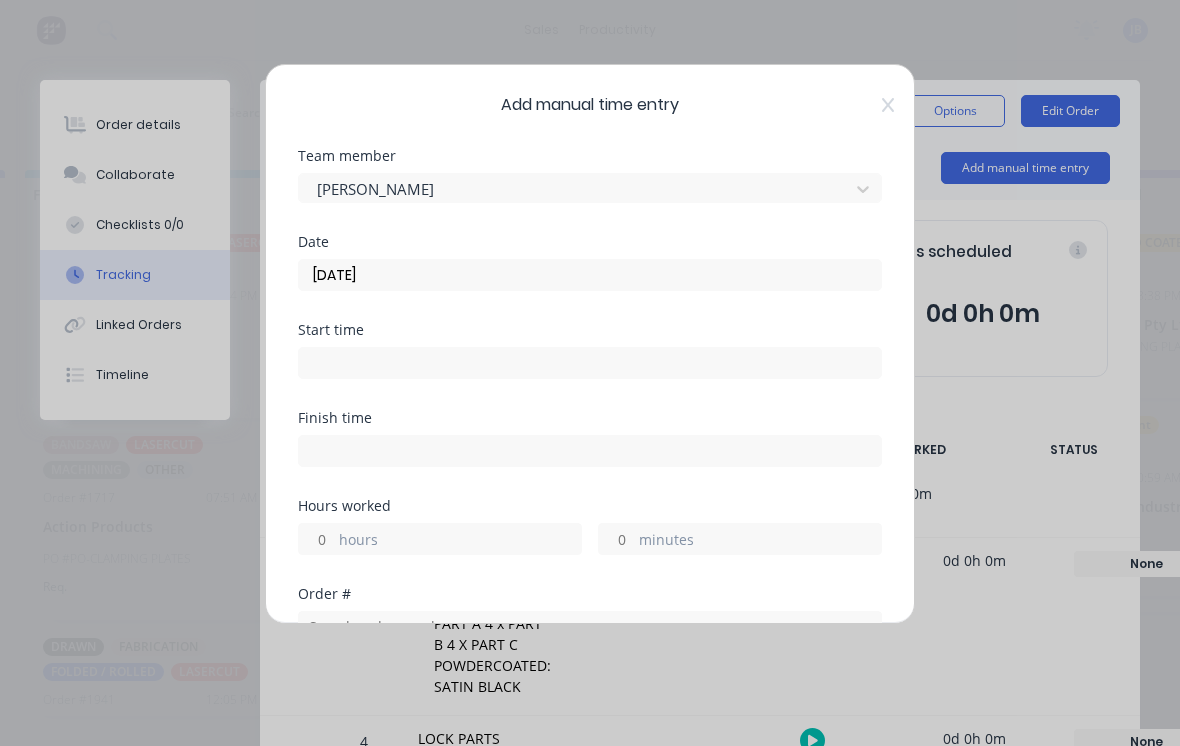 click on "hours" at bounding box center [460, 541] 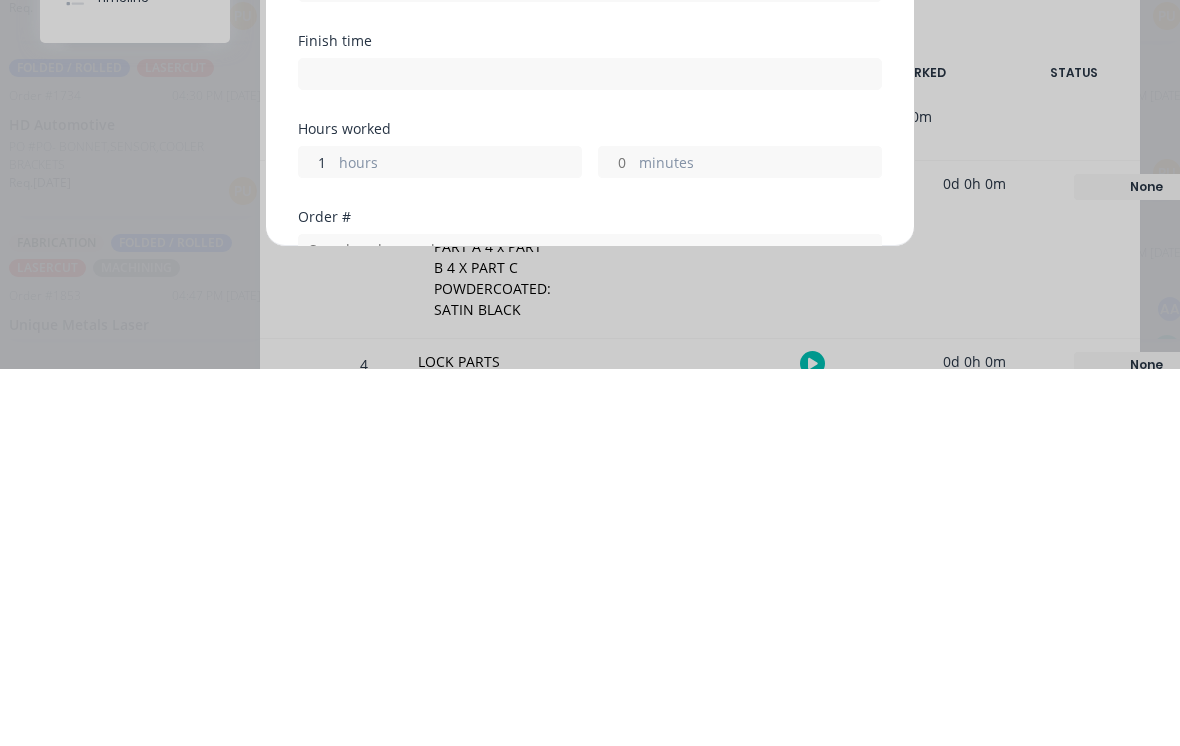 type on "1" 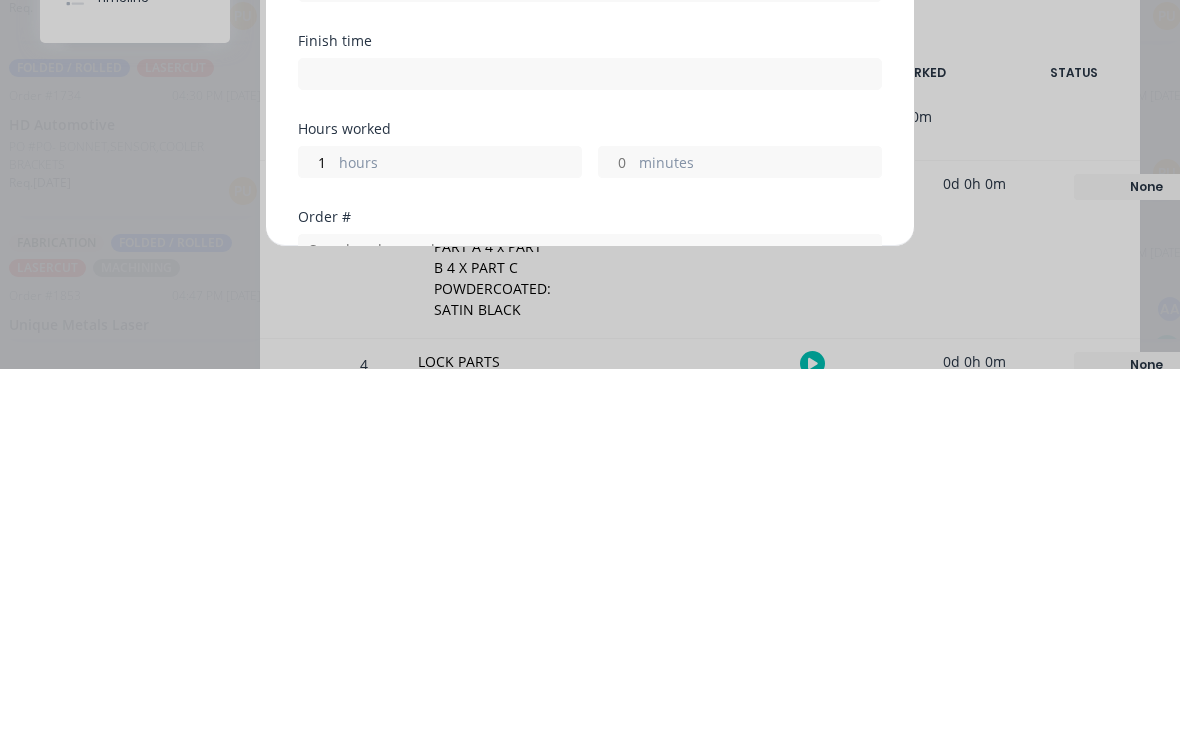 click on "minutes" at bounding box center [760, 541] 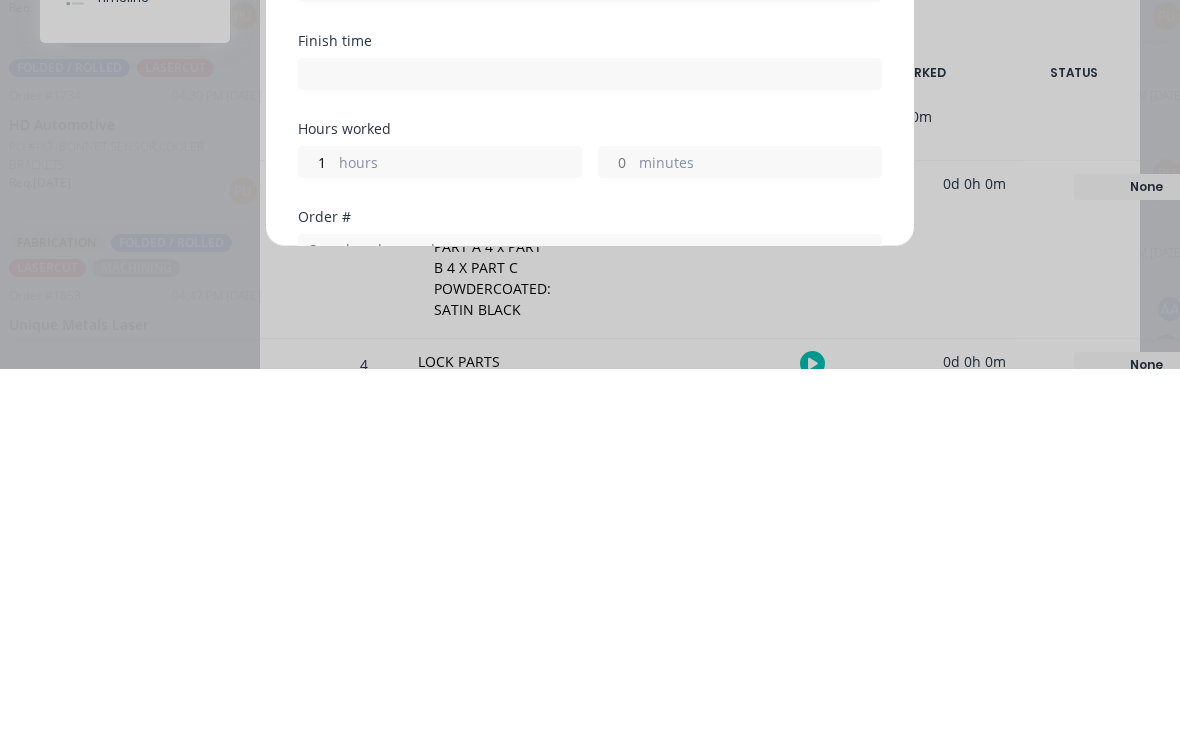 type on "3" 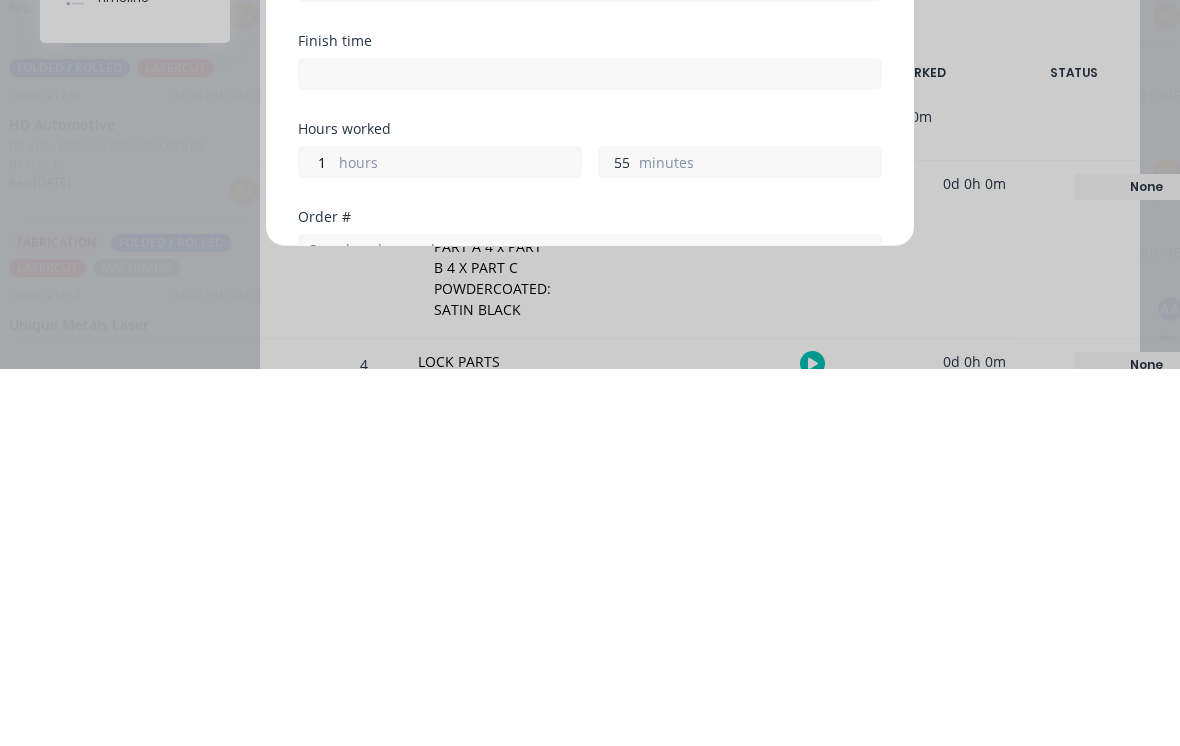 type on "5" 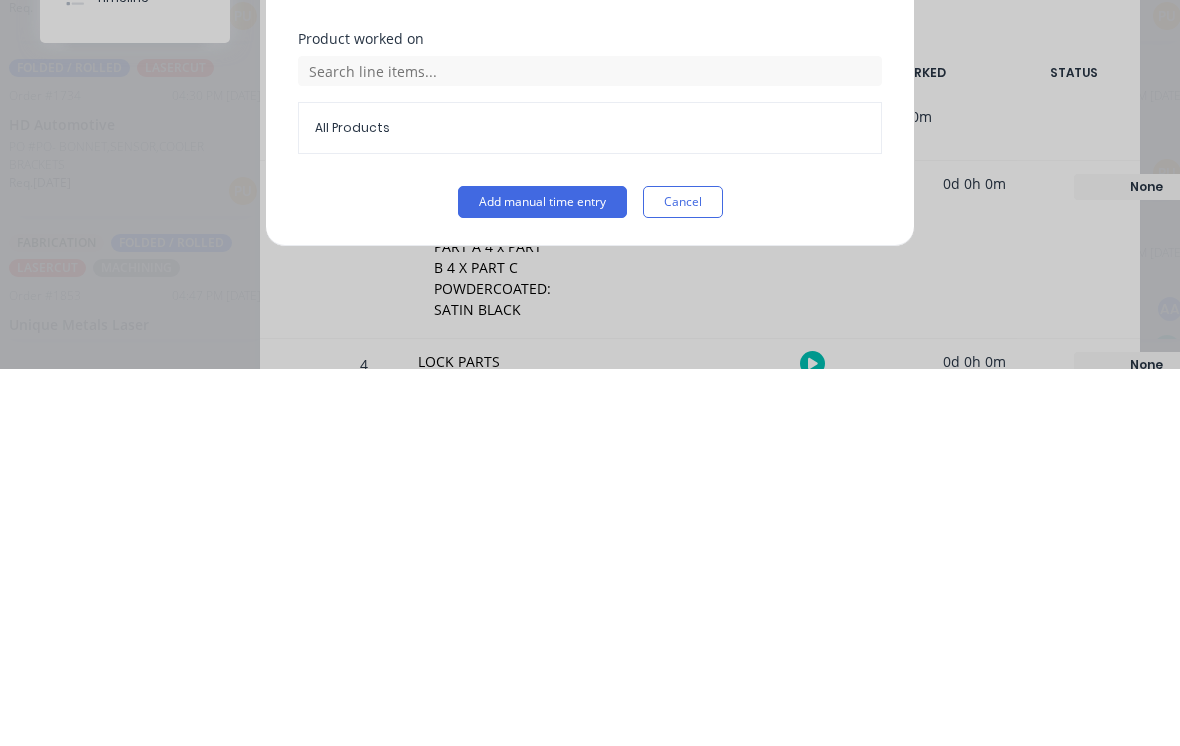 scroll, scrollTop: 512, scrollLeft: 0, axis: vertical 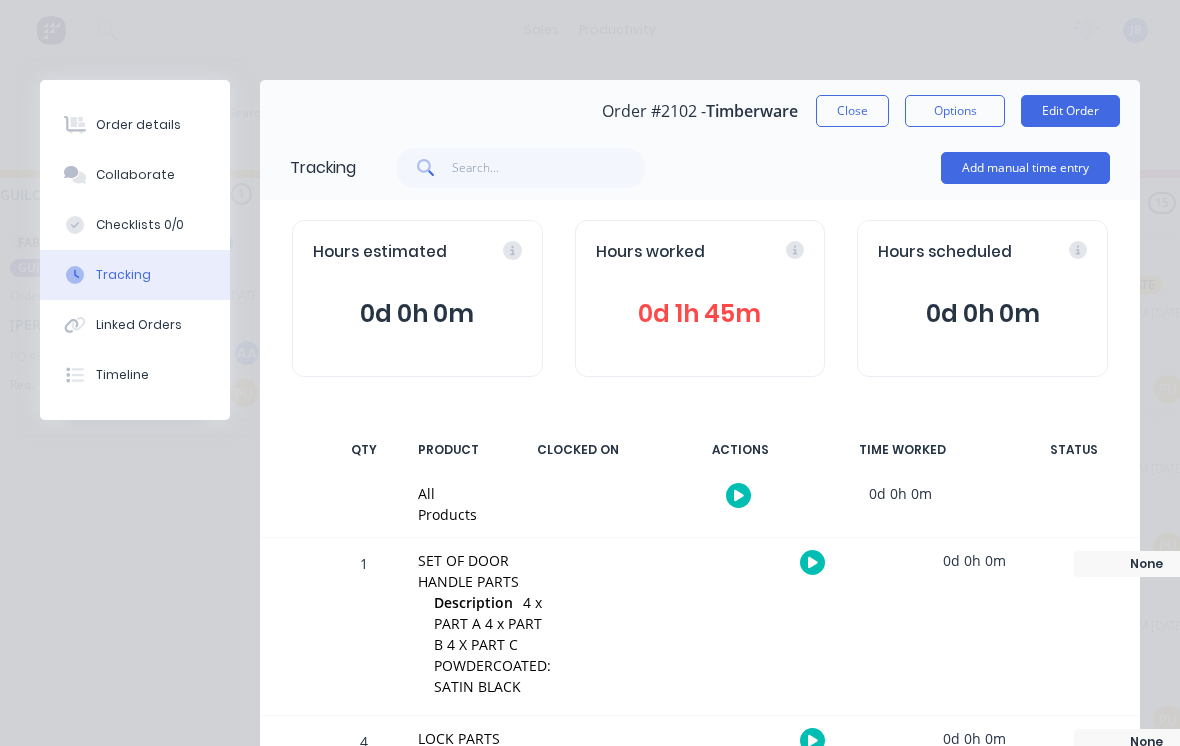 click on "Close" at bounding box center [852, 111] 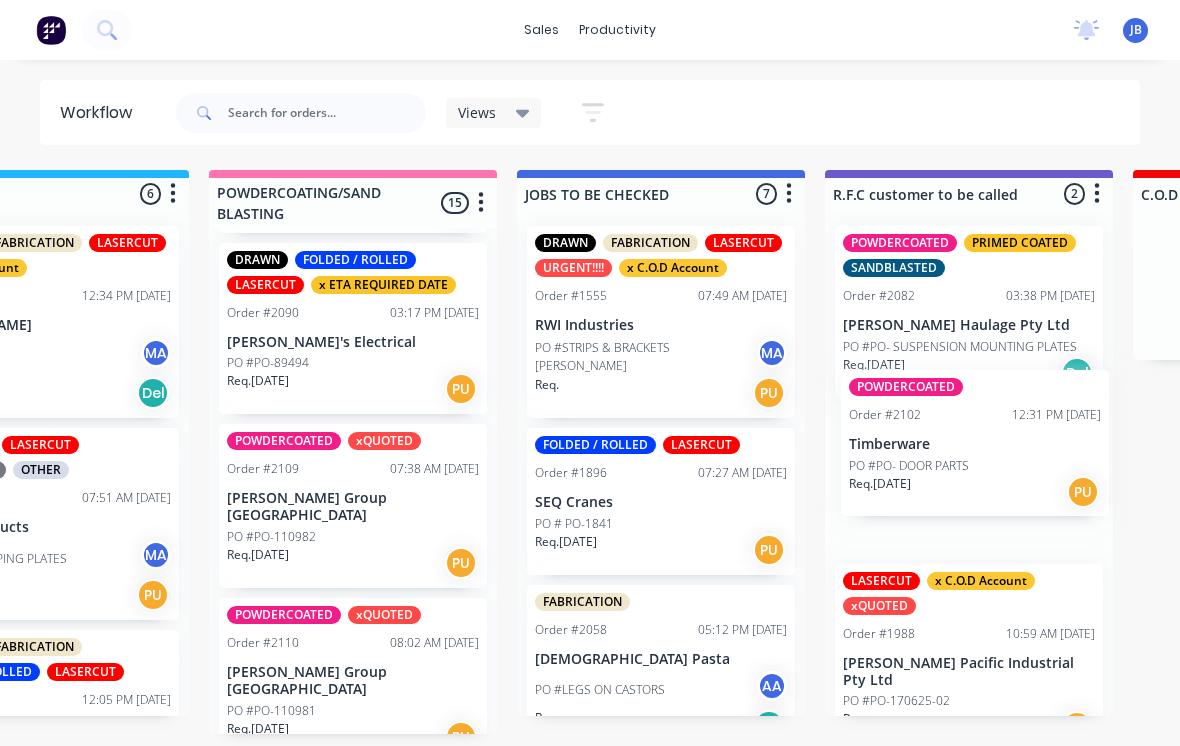 scroll, scrollTop: 19, scrollLeft: 1688, axis: both 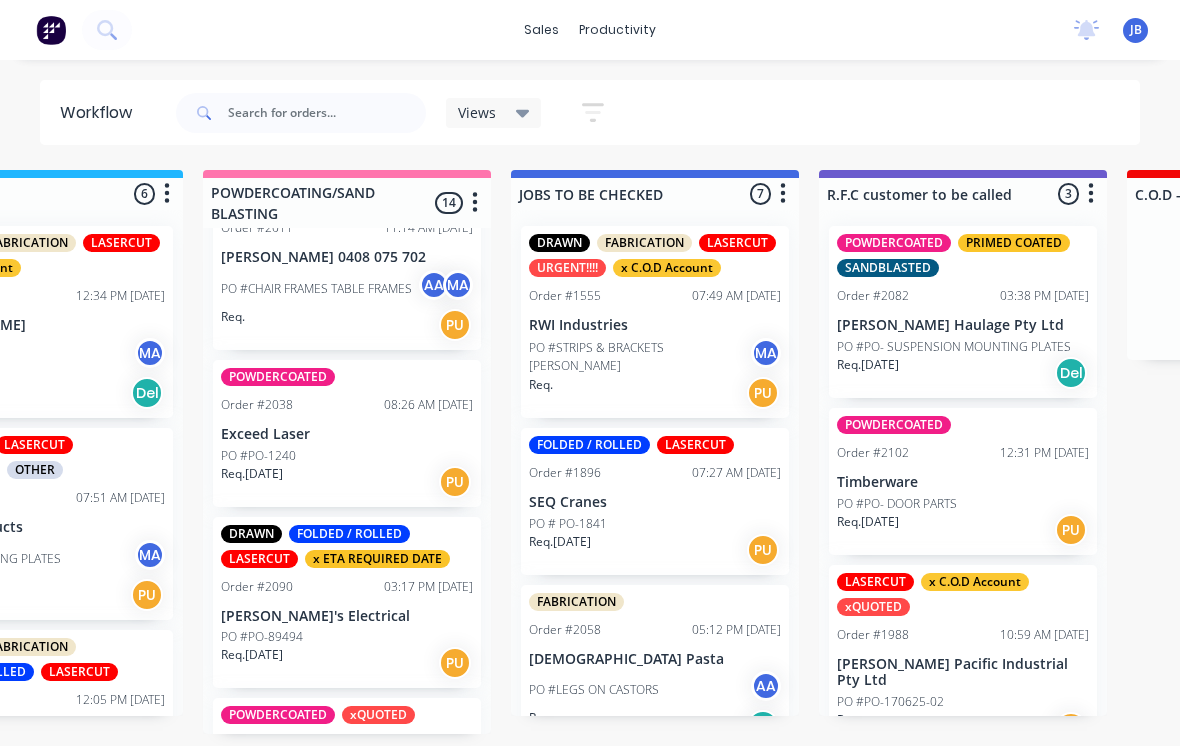 click on "Exceed Laser" at bounding box center (347, 434) 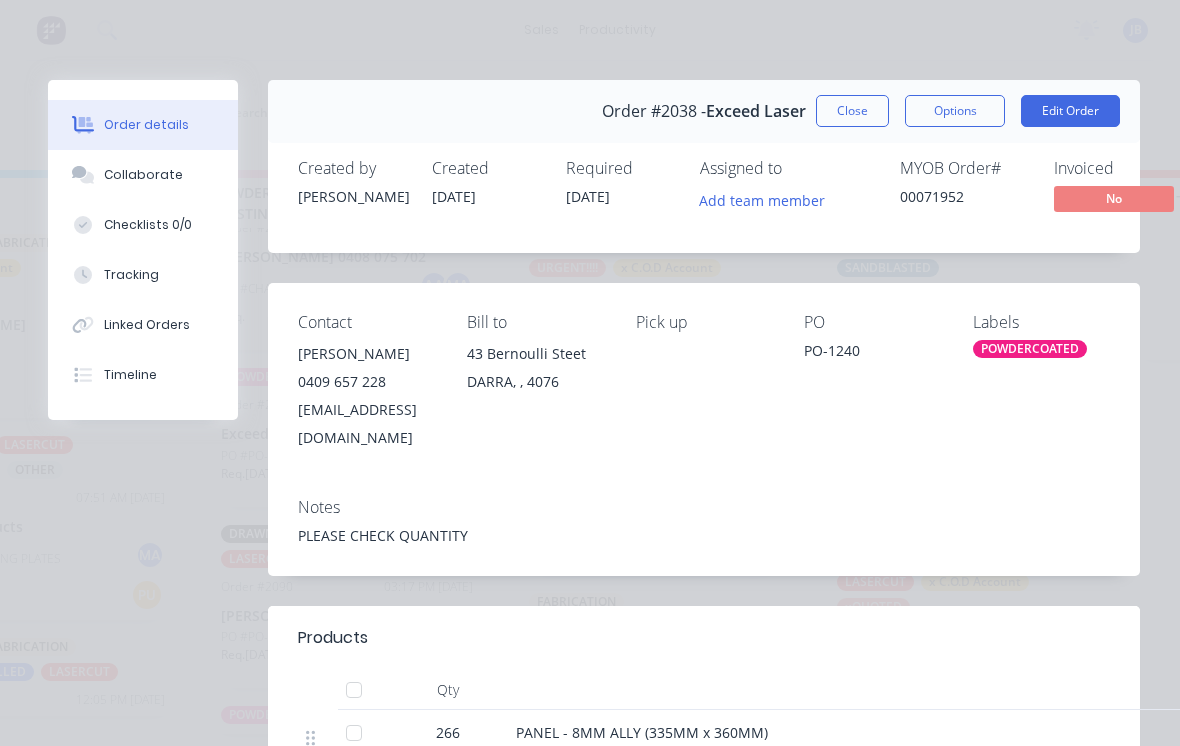 click on "Close" at bounding box center (852, 111) 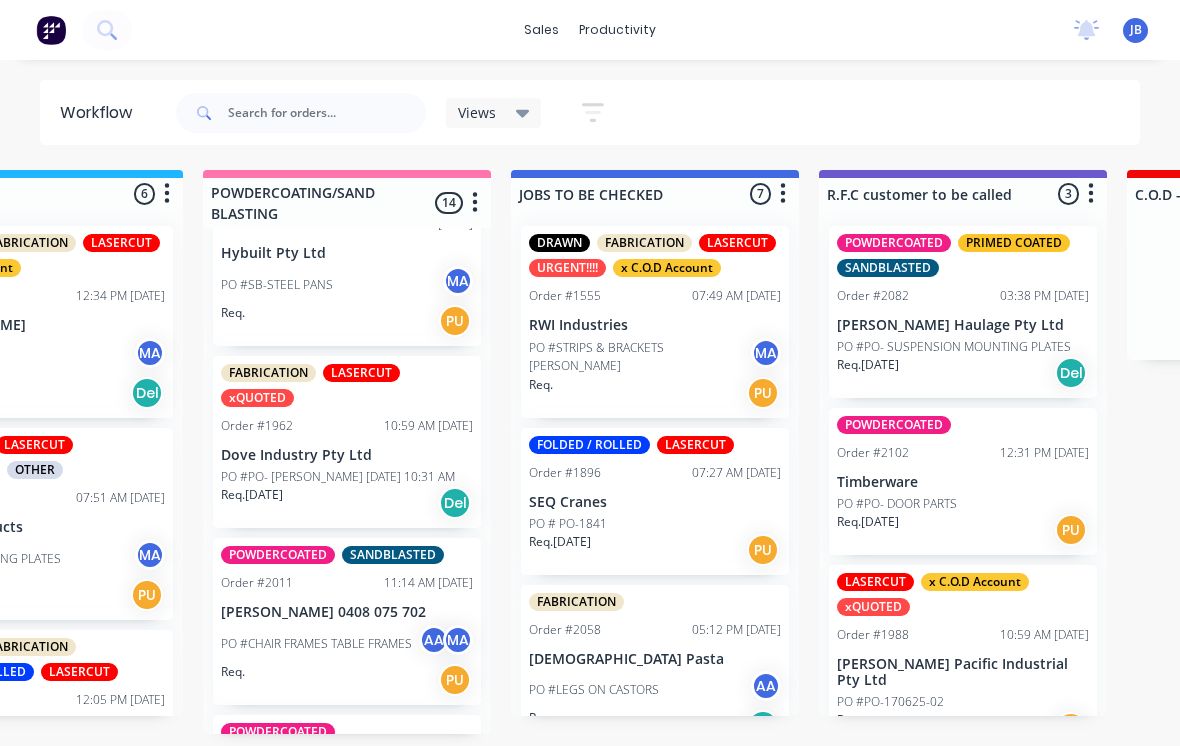scroll, scrollTop: 582, scrollLeft: 0, axis: vertical 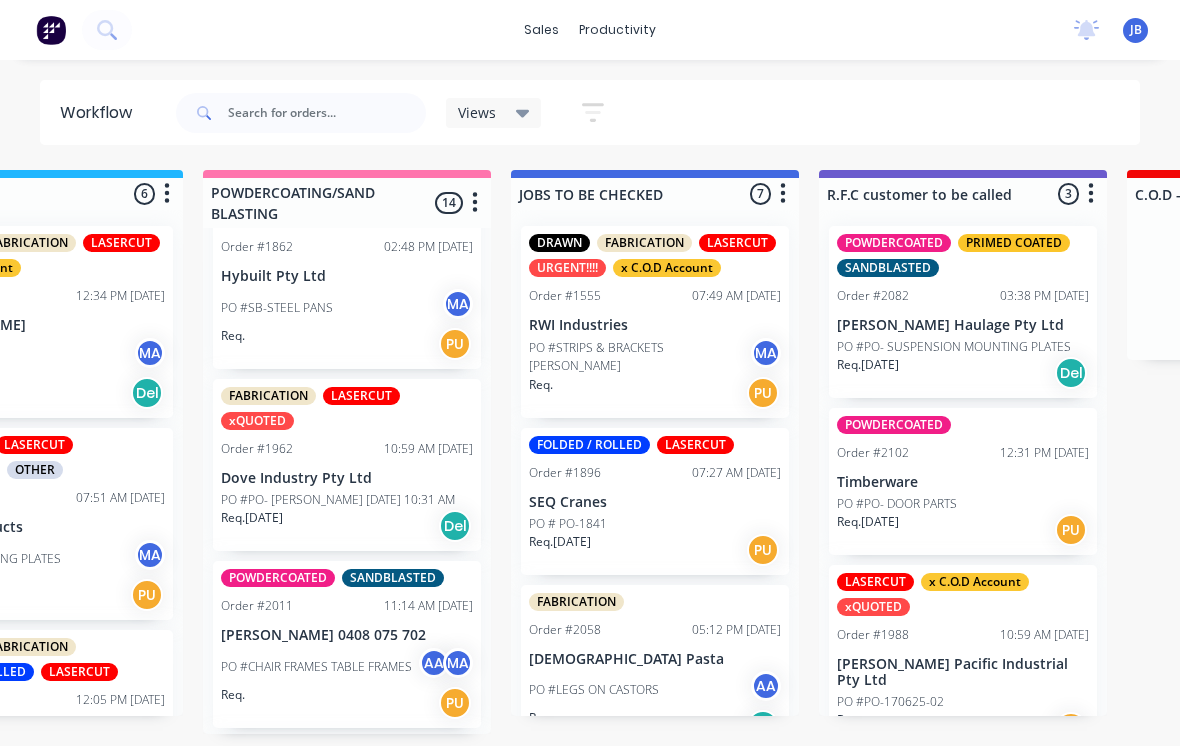 click on "PO #PO- [PERSON_NAME]
[DATE] 10:31 AM" at bounding box center (338, 500) 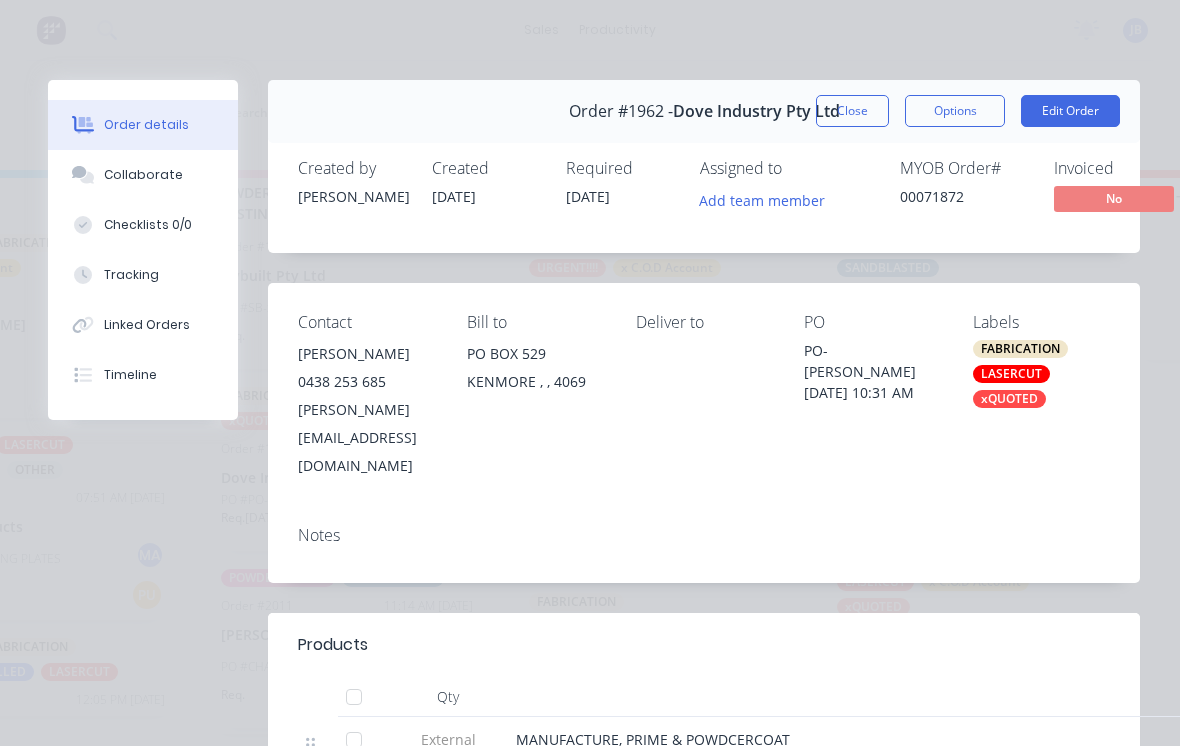 click on "Collaborate" at bounding box center [143, 175] 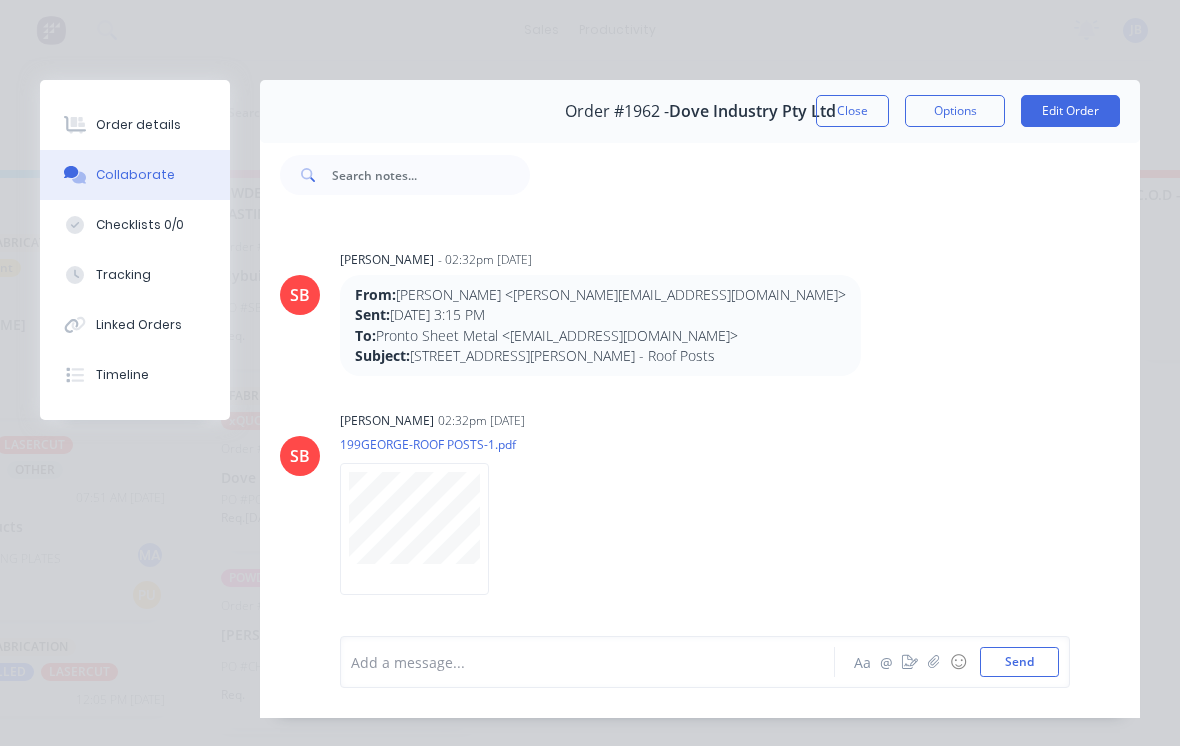 scroll, scrollTop: 0, scrollLeft: 0, axis: both 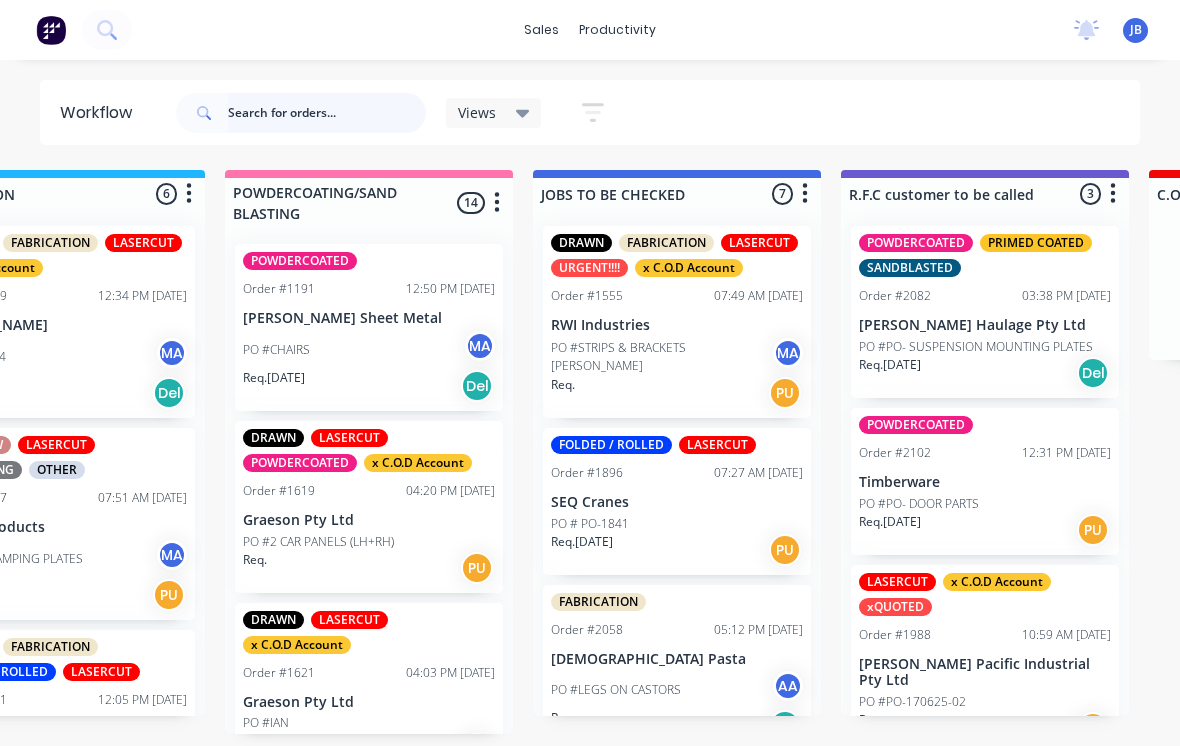 click at bounding box center (327, 113) 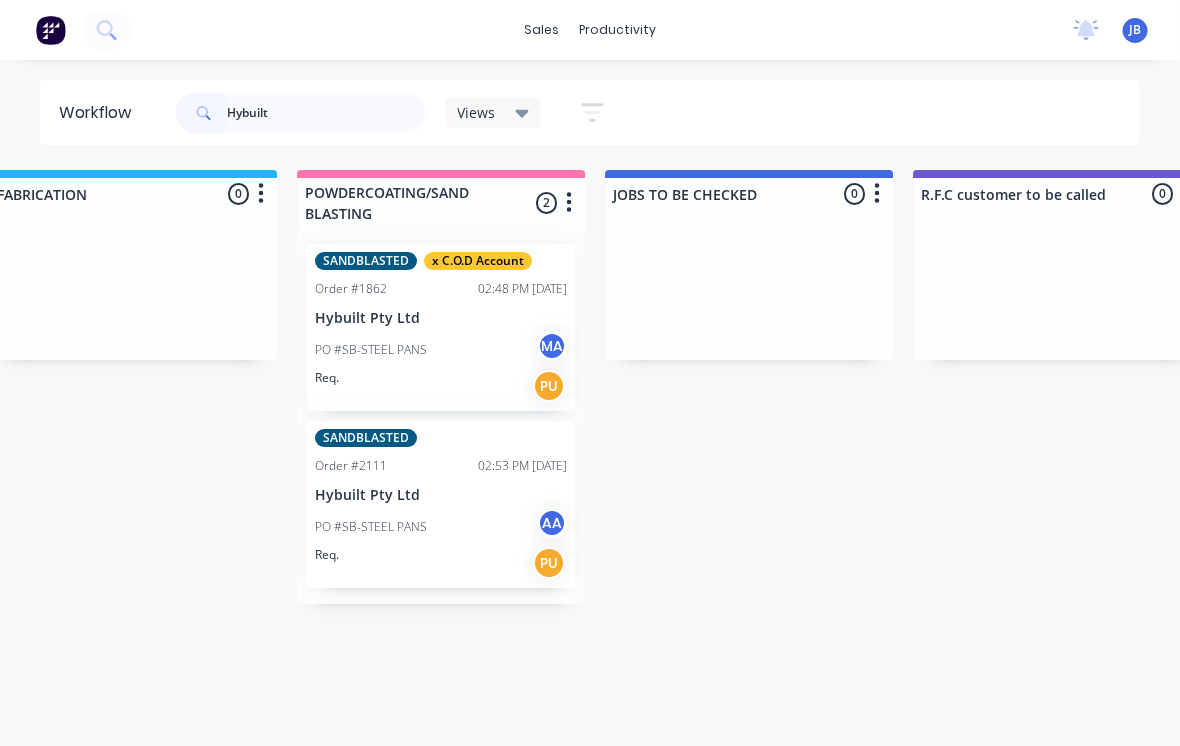 scroll, scrollTop: 0, scrollLeft: 1594, axis: horizontal 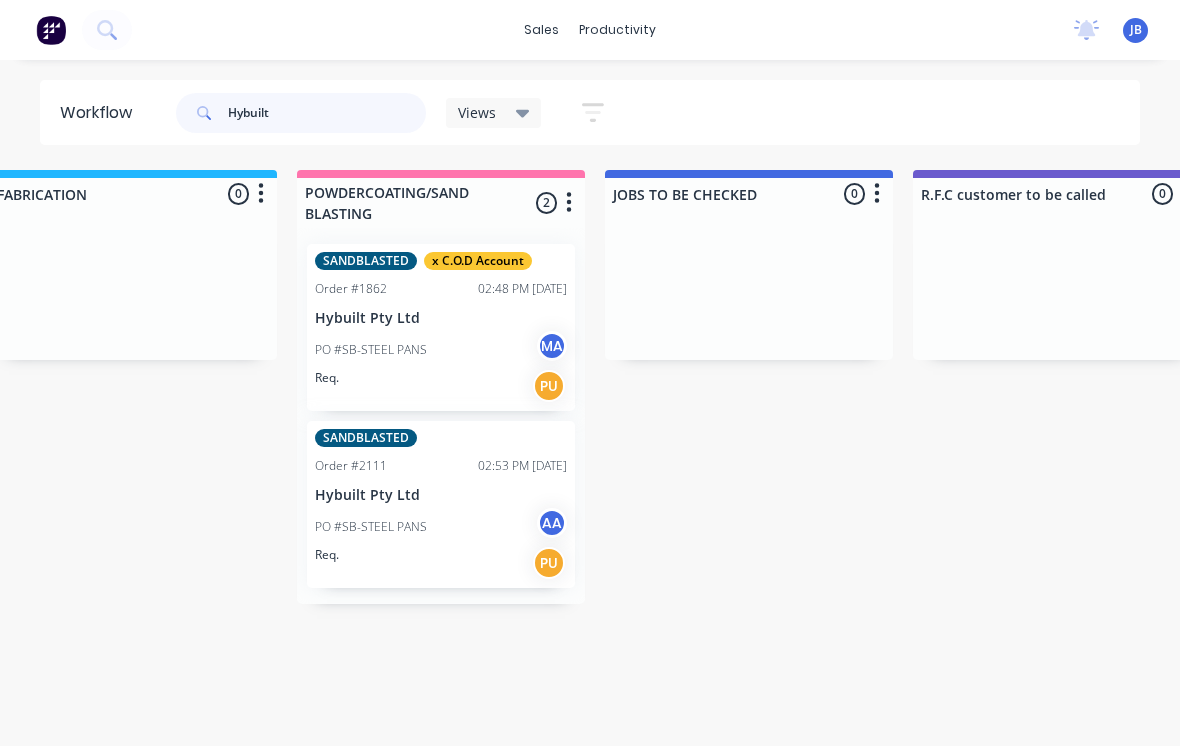 click on "Hybuilt" at bounding box center [327, 113] 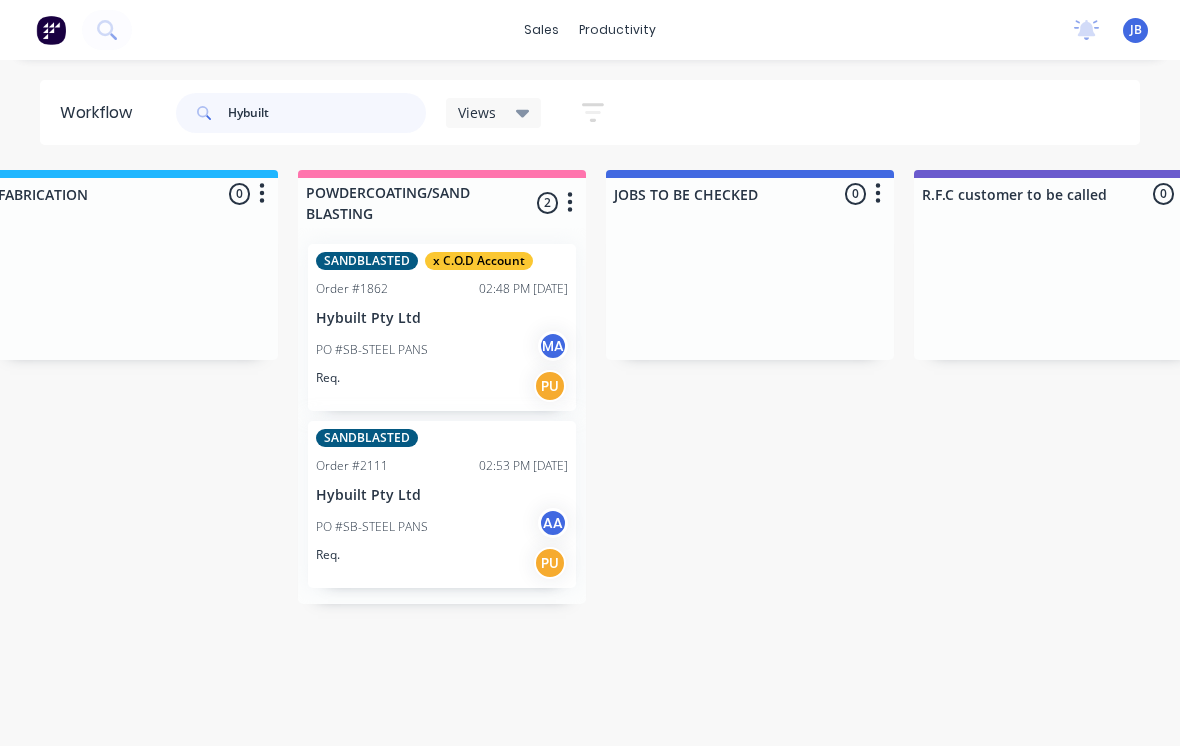 click on "Hybuilt" at bounding box center [327, 113] 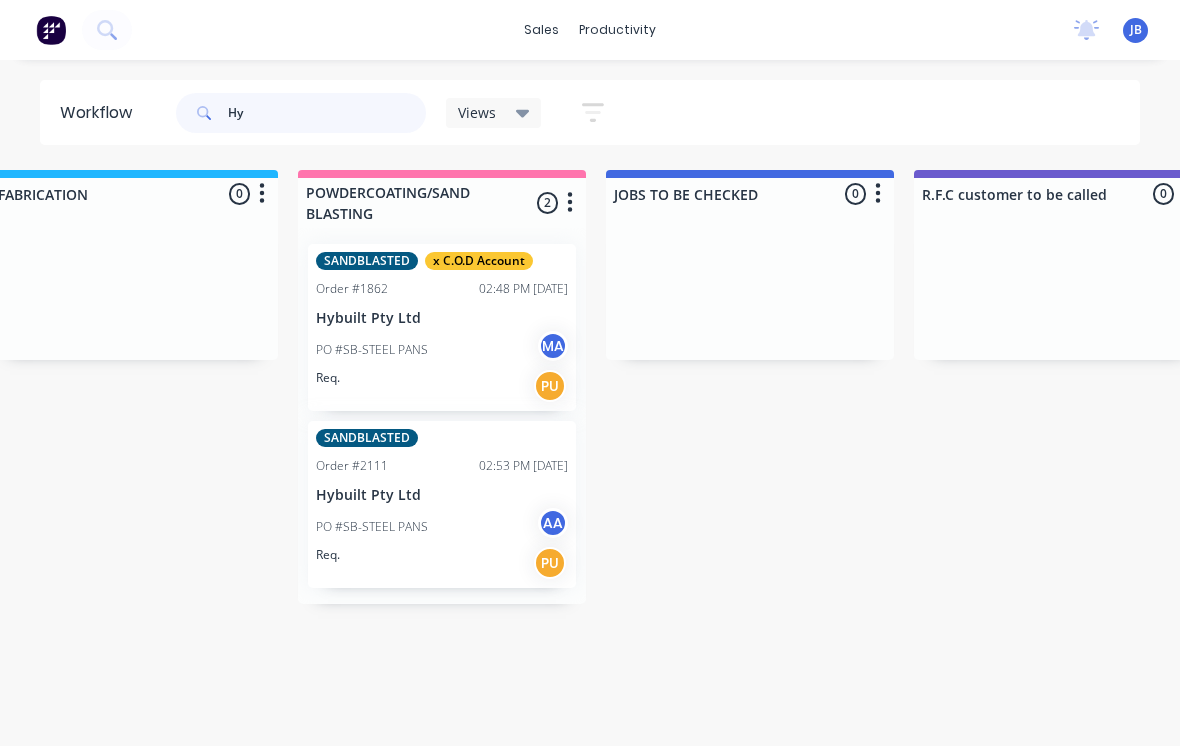 type on "H" 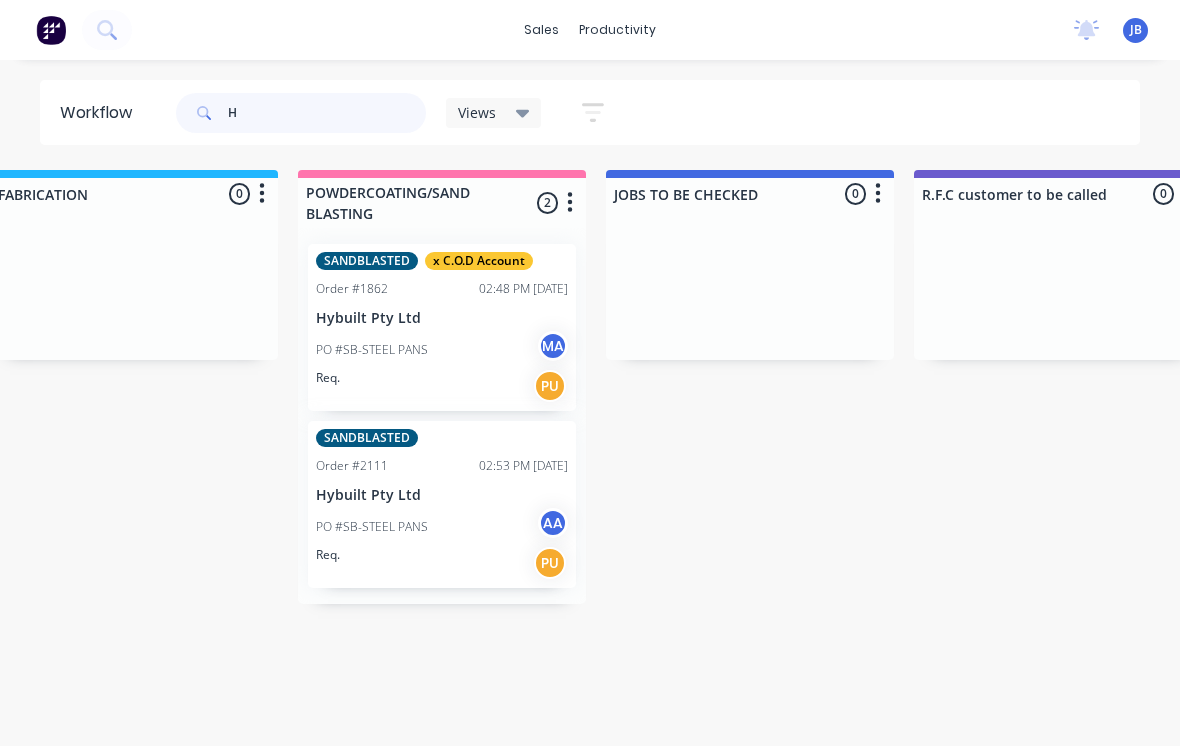 type 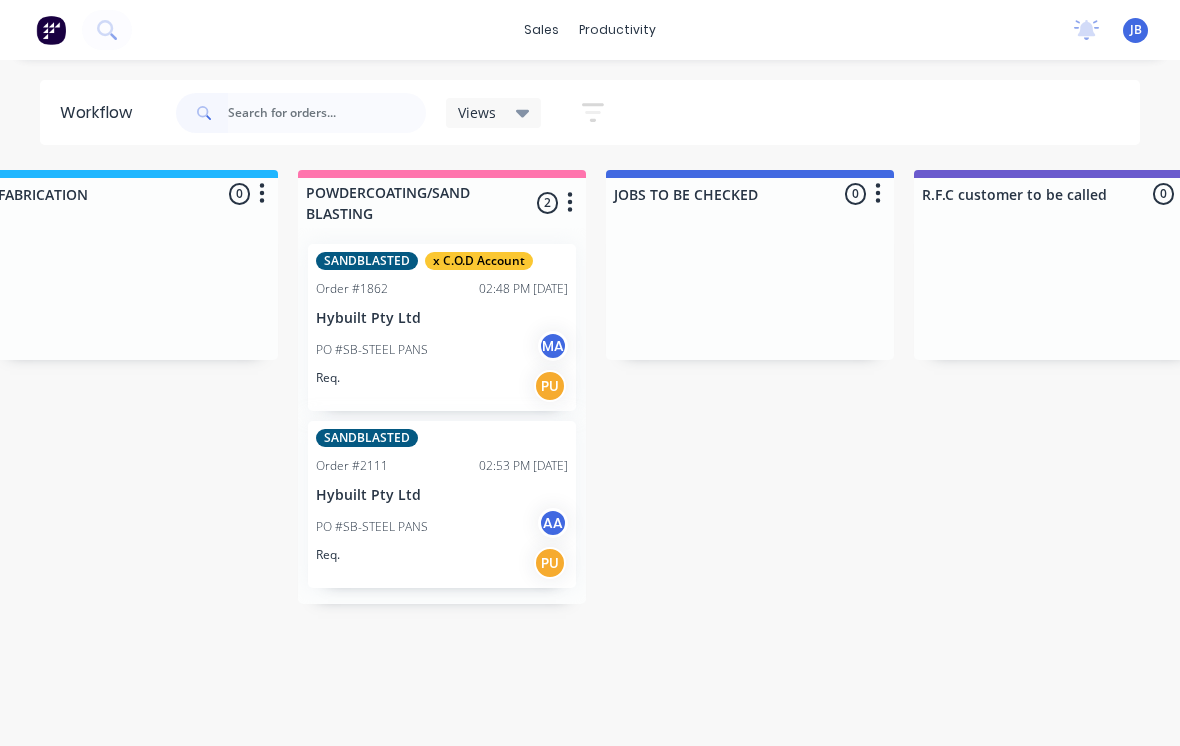 scroll, scrollTop: 0, scrollLeft: 0, axis: both 